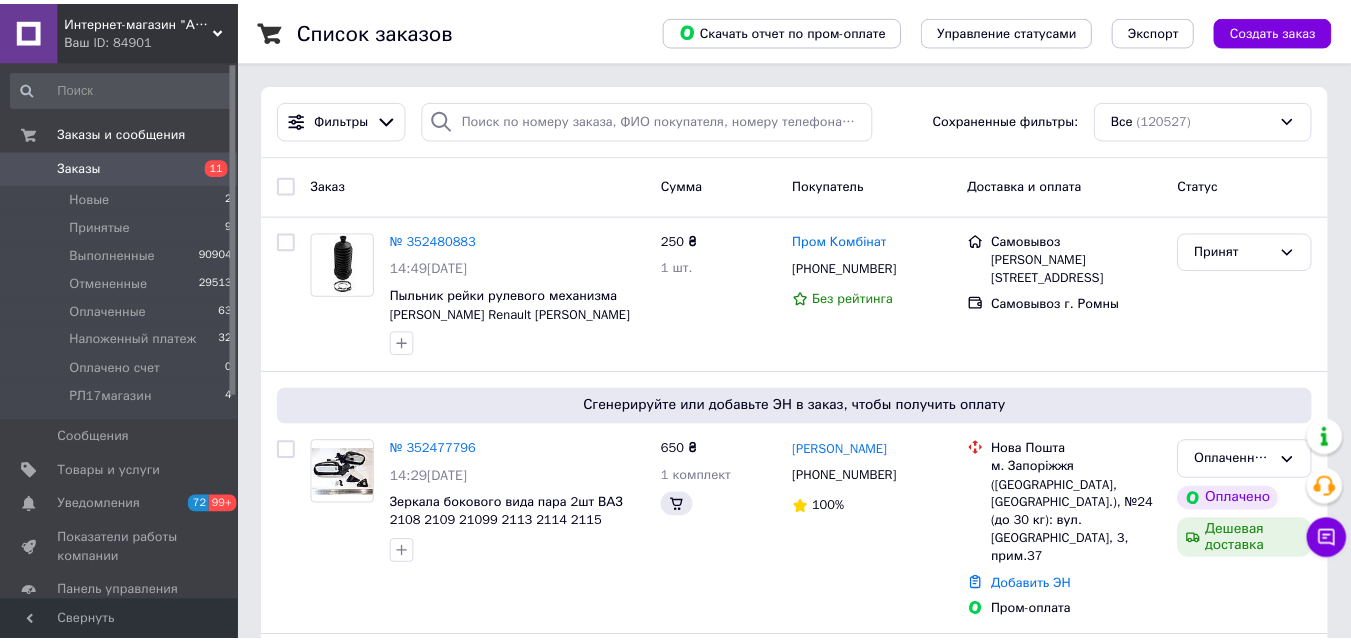 scroll, scrollTop: 0, scrollLeft: 0, axis: both 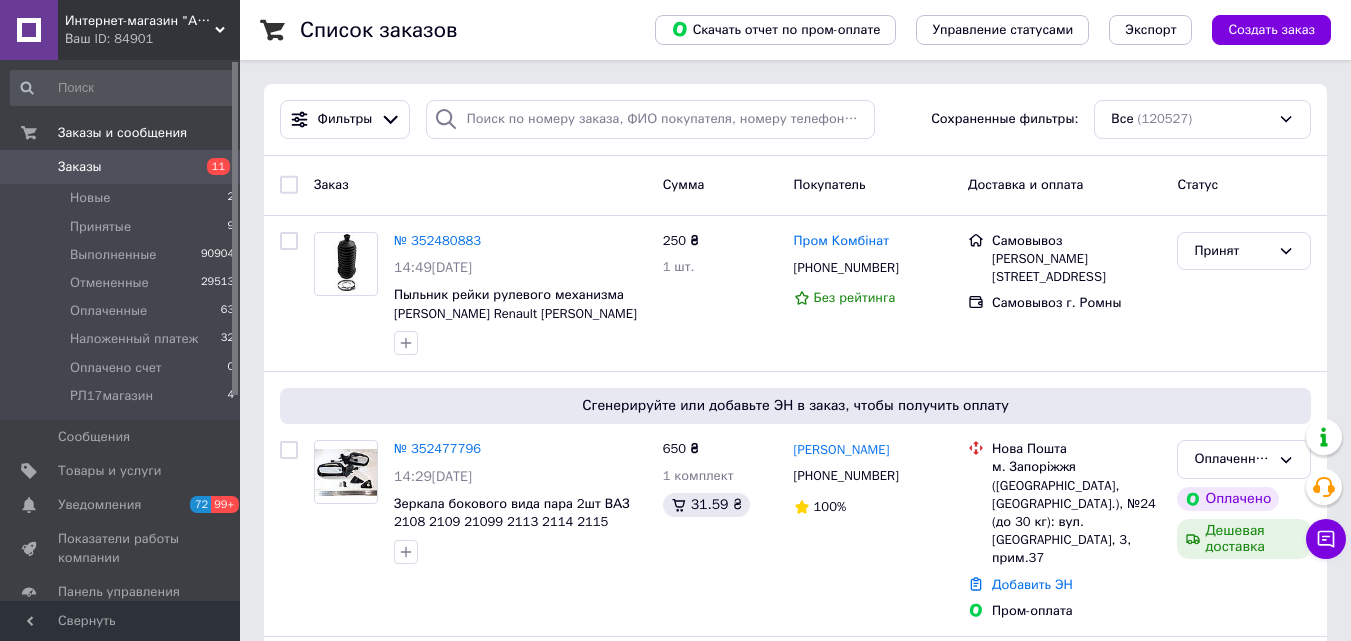 click on "Заказы" at bounding box center (121, 167) 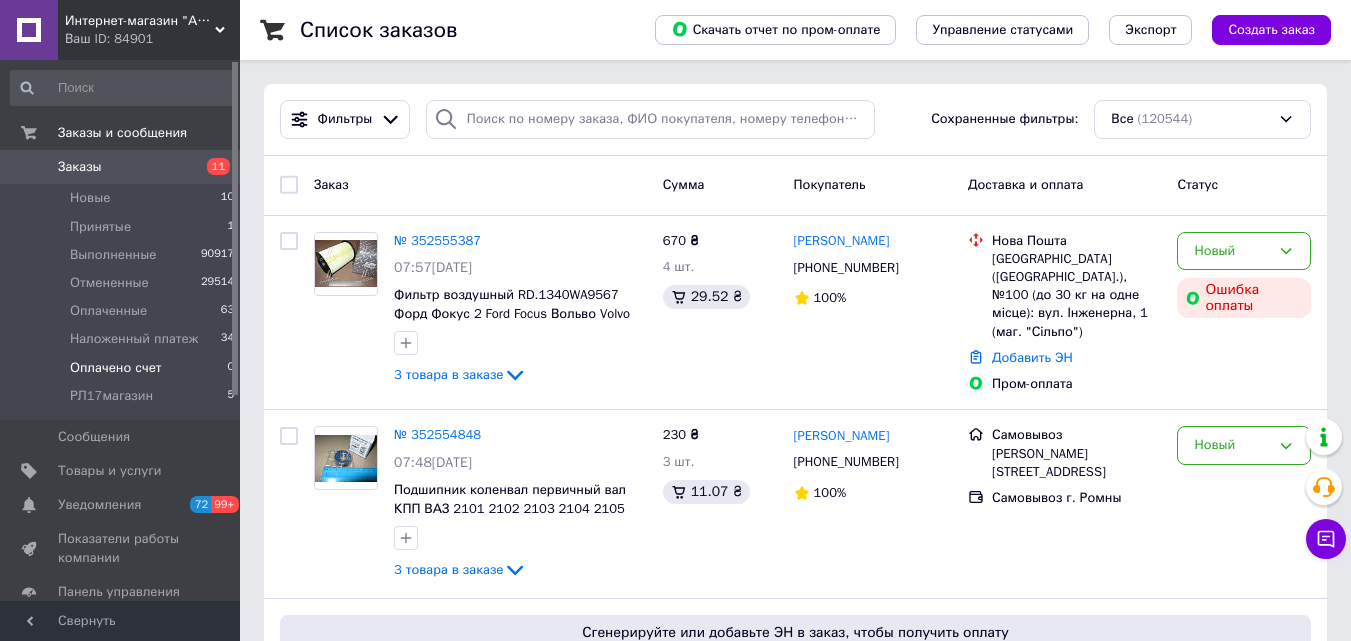 click on "Оплачено счет" at bounding box center [116, 368] 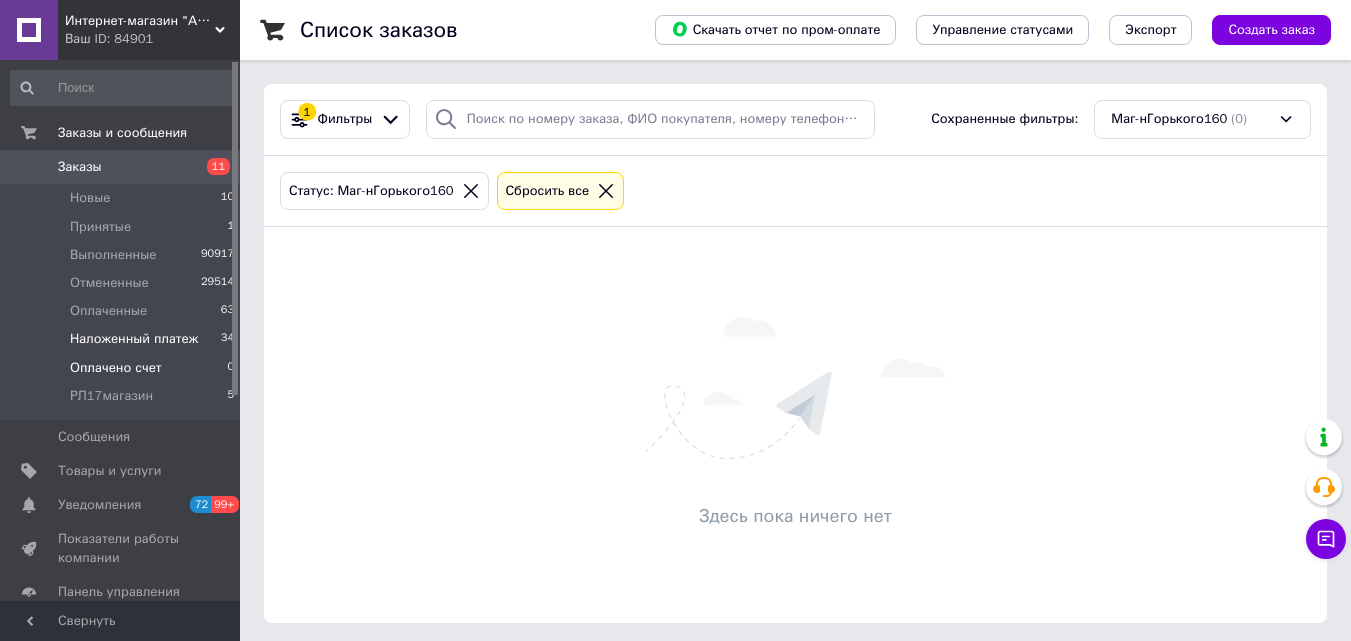 click on "Наложенный платеж" at bounding box center [134, 339] 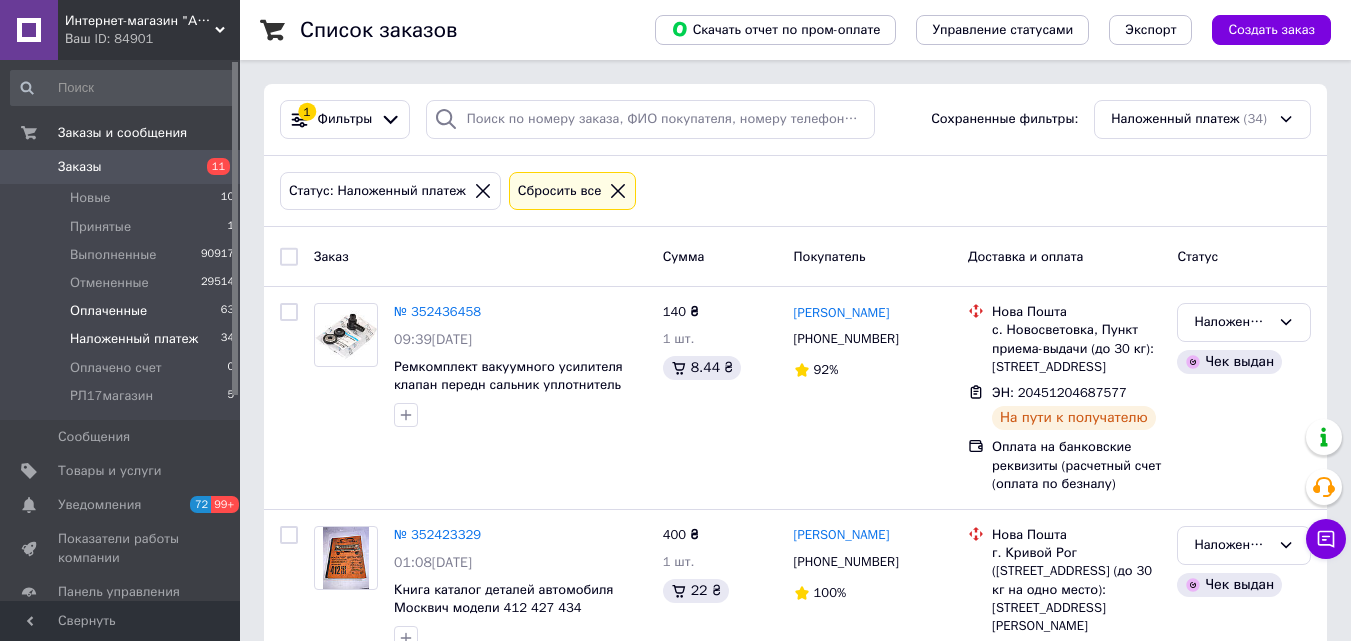 click on "Оплаченные" at bounding box center [108, 311] 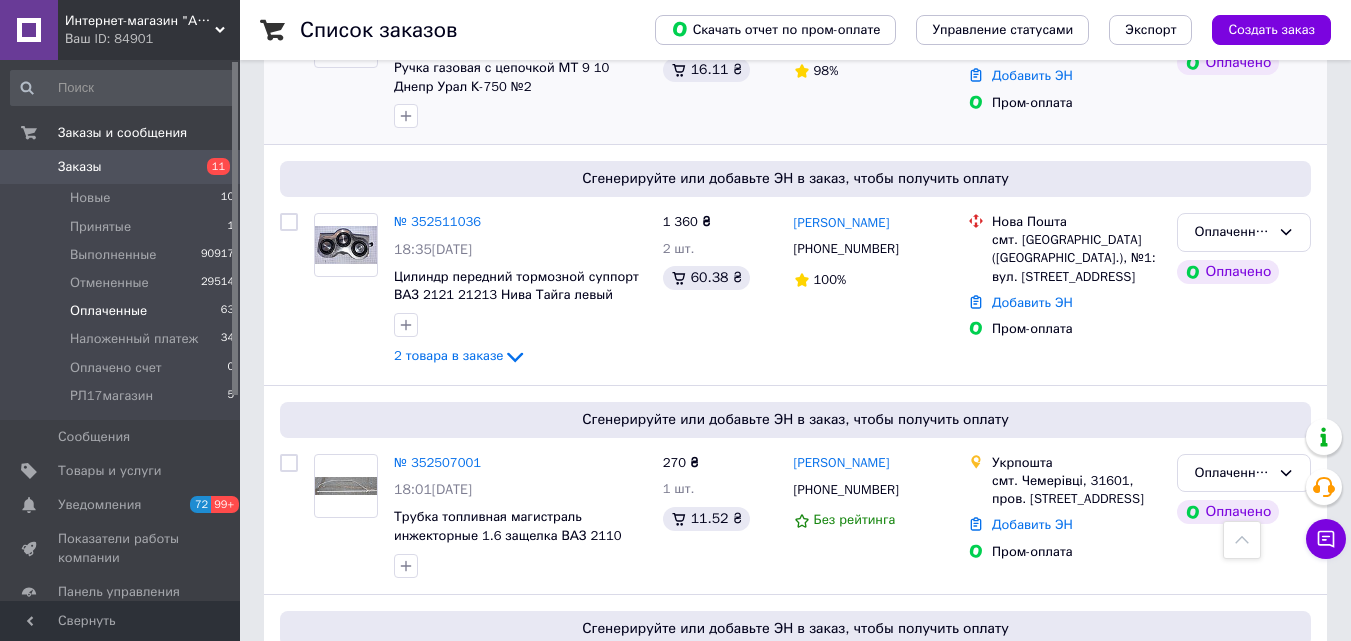 scroll, scrollTop: 800, scrollLeft: 0, axis: vertical 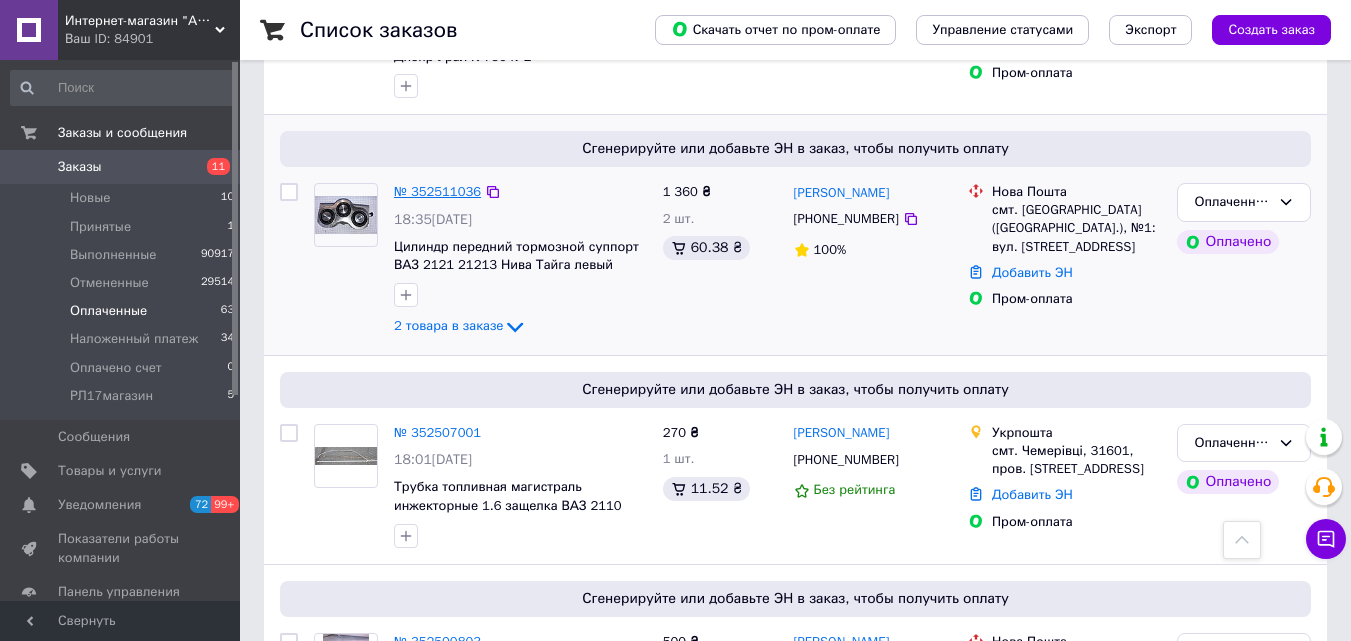 click on "№ 352511036" at bounding box center [437, 191] 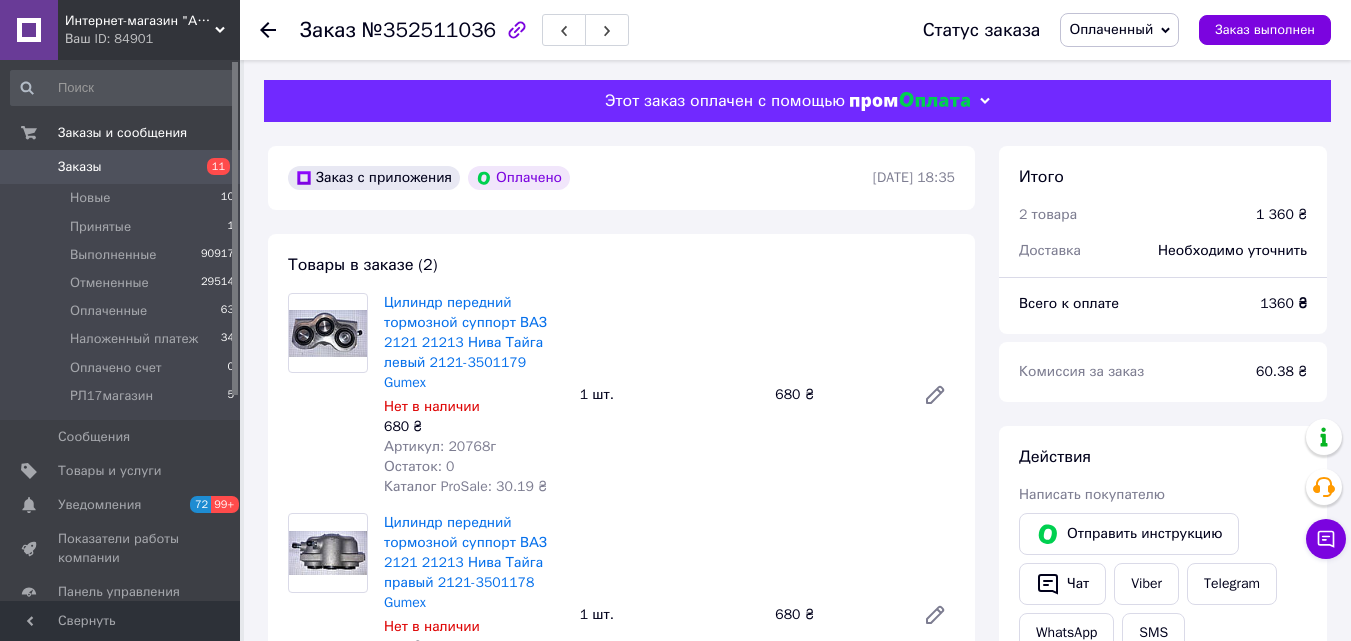 drag, startPoint x: 346, startPoint y: 302, endPoint x: 846, endPoint y: 446, distance: 520.323 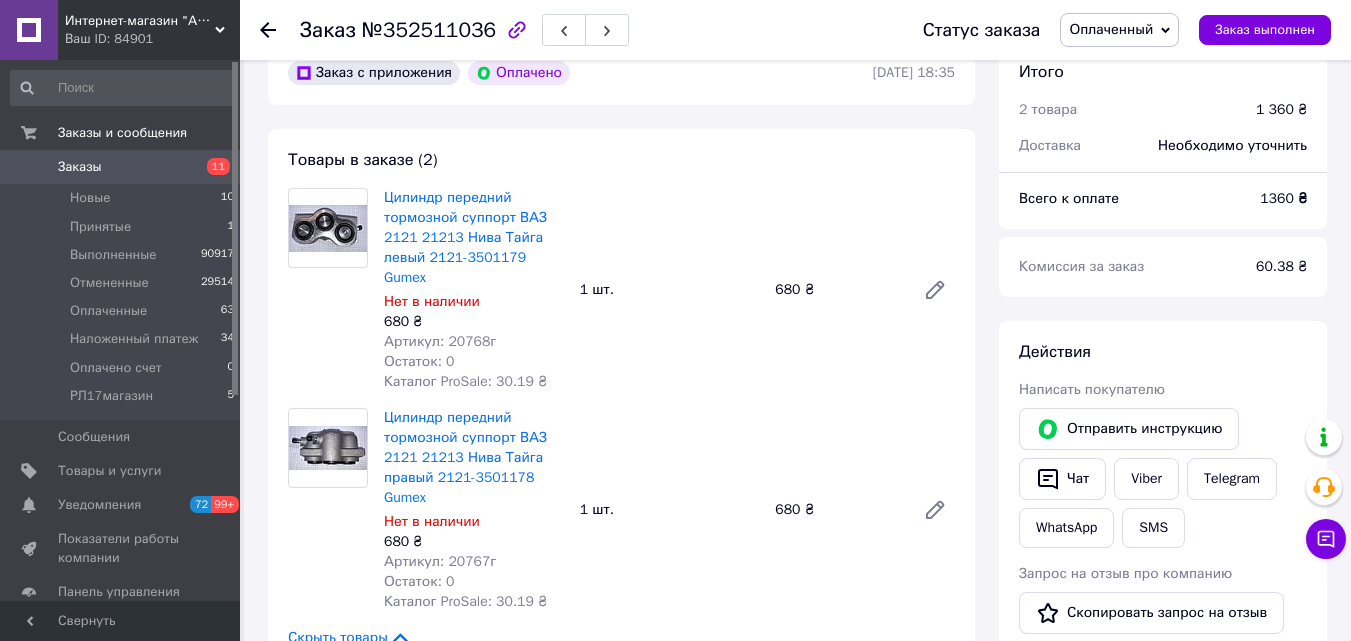 scroll, scrollTop: 200, scrollLeft: 0, axis: vertical 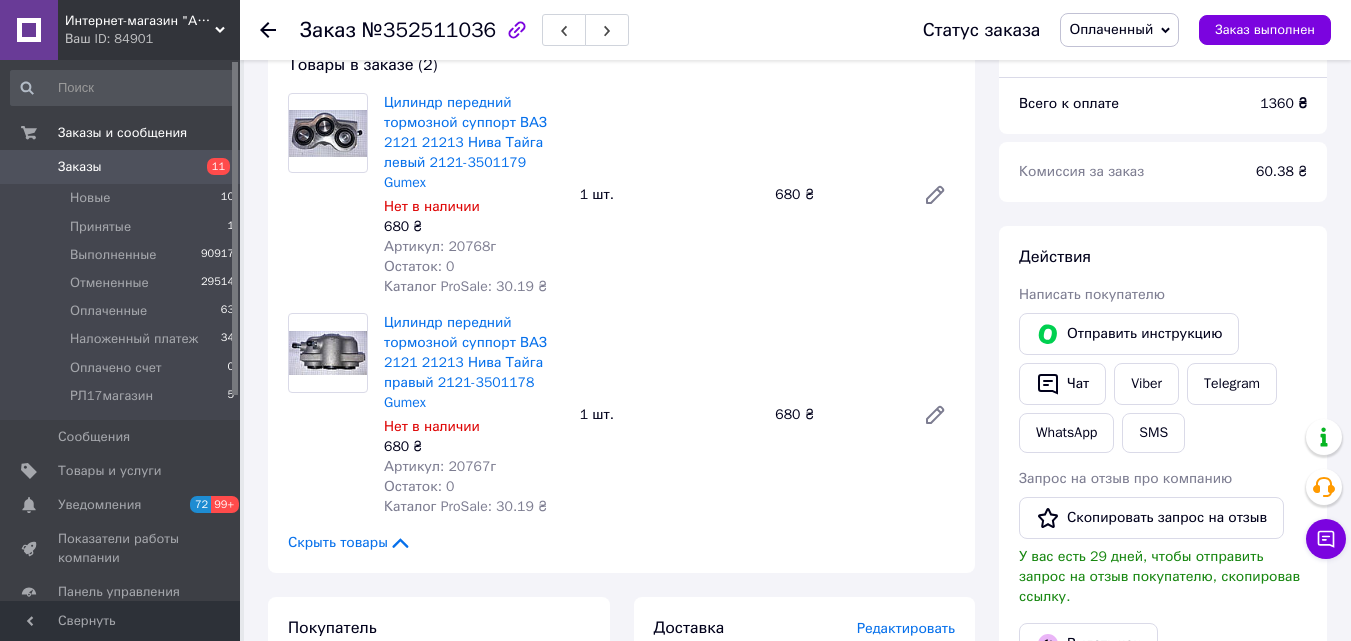 click 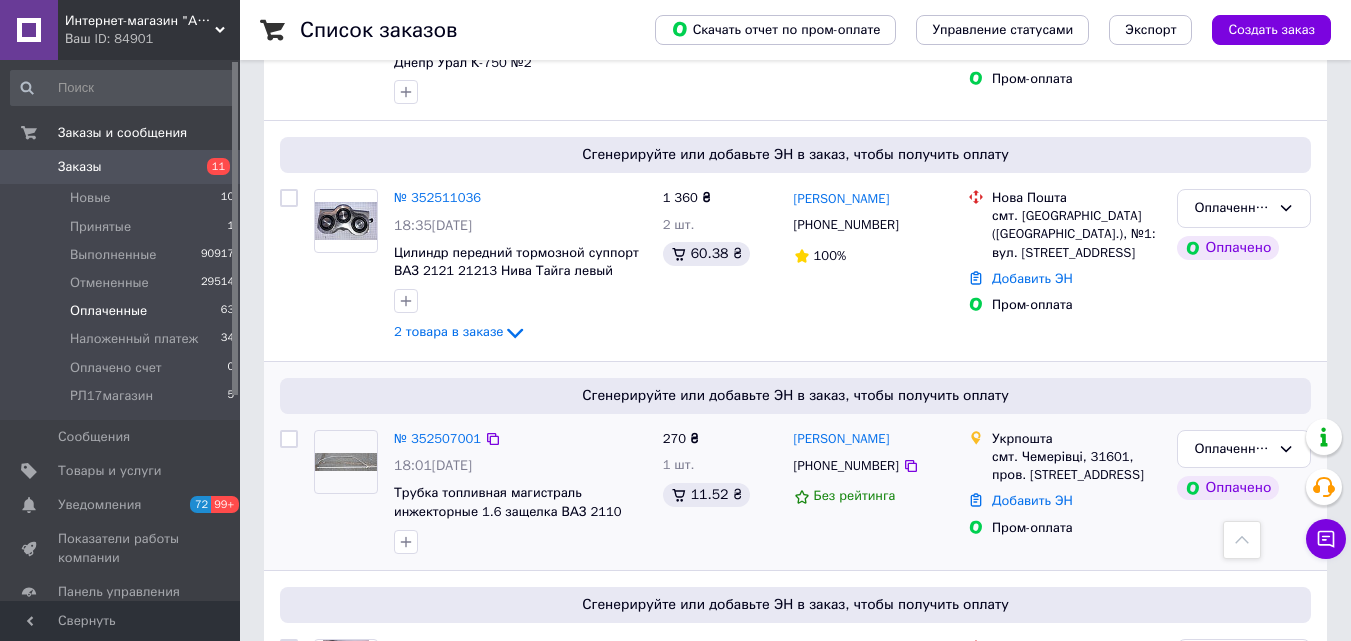 scroll, scrollTop: 900, scrollLeft: 0, axis: vertical 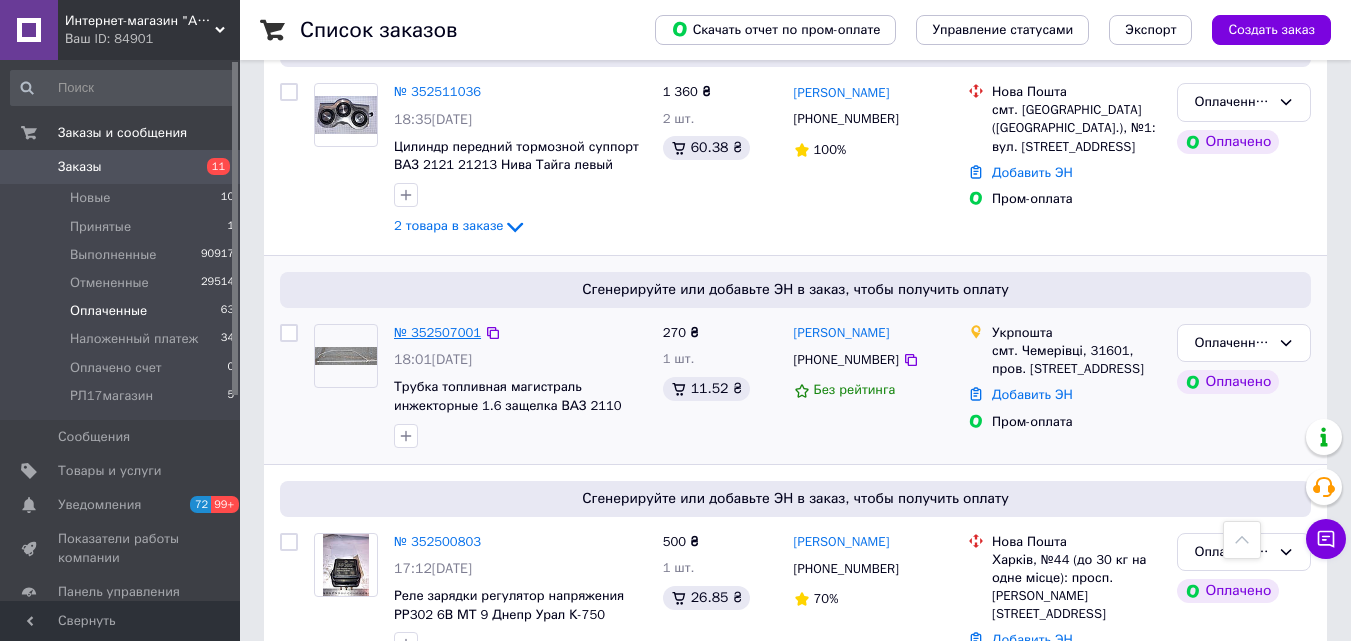 click on "№ 352507001" at bounding box center [437, 332] 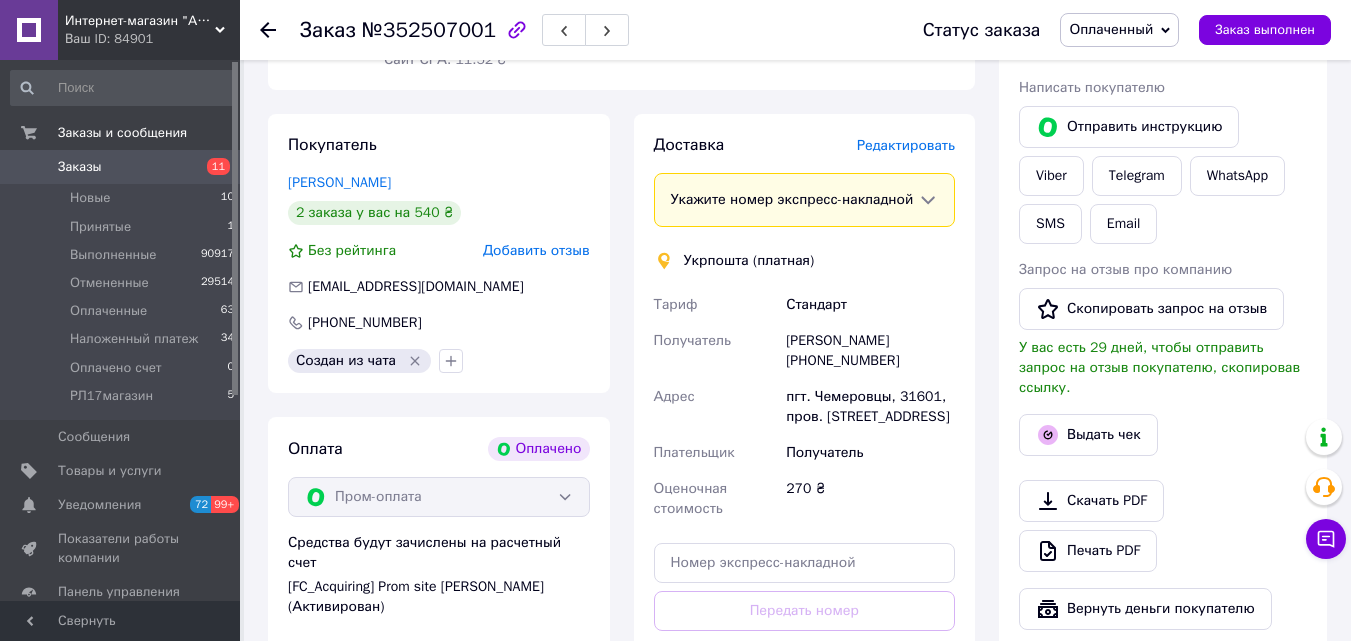 scroll, scrollTop: 184, scrollLeft: 0, axis: vertical 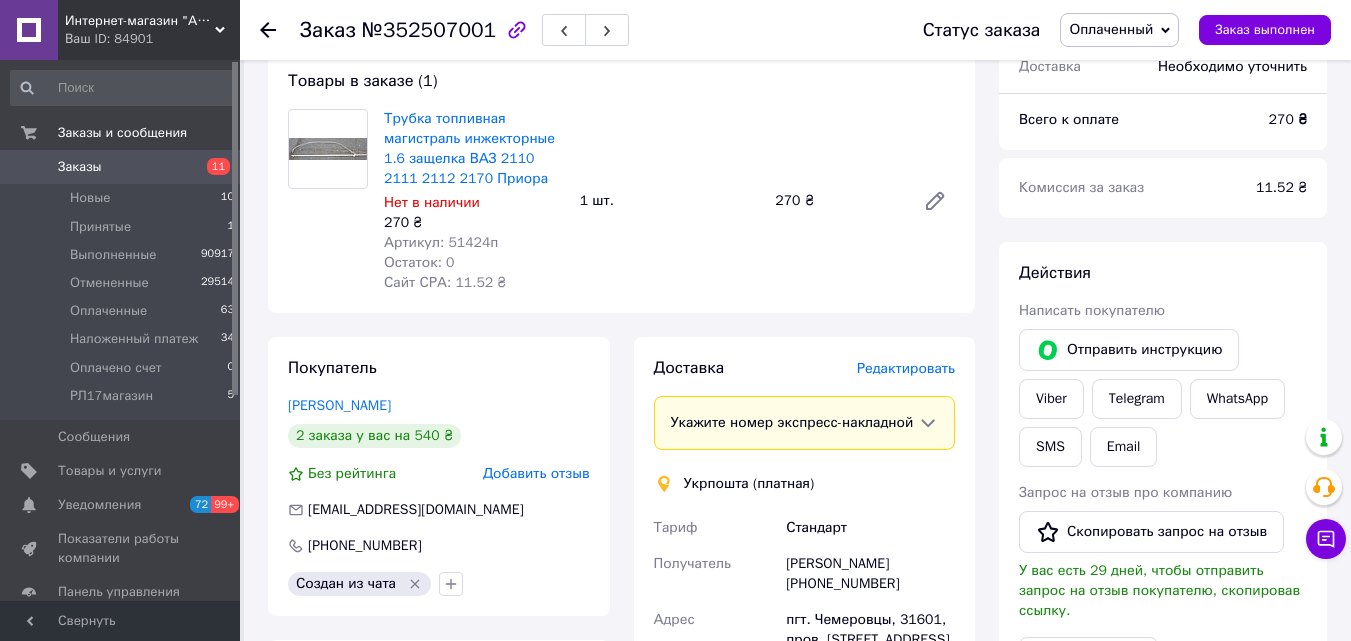 click 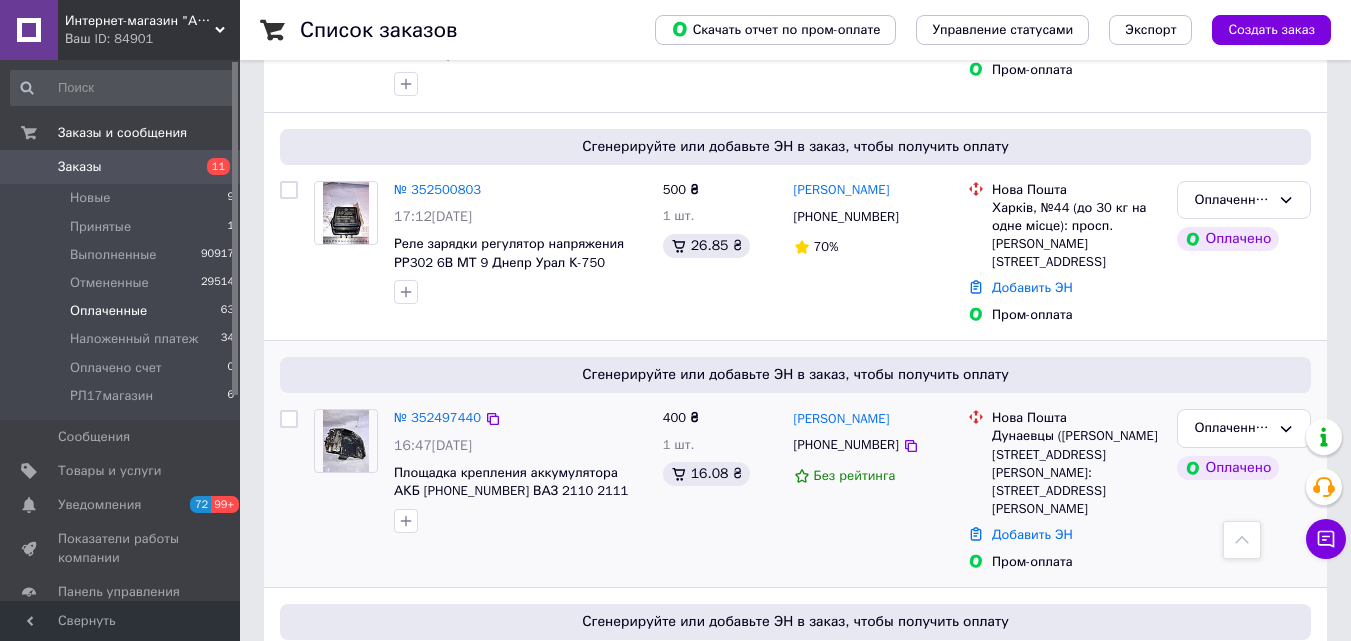 scroll, scrollTop: 1300, scrollLeft: 0, axis: vertical 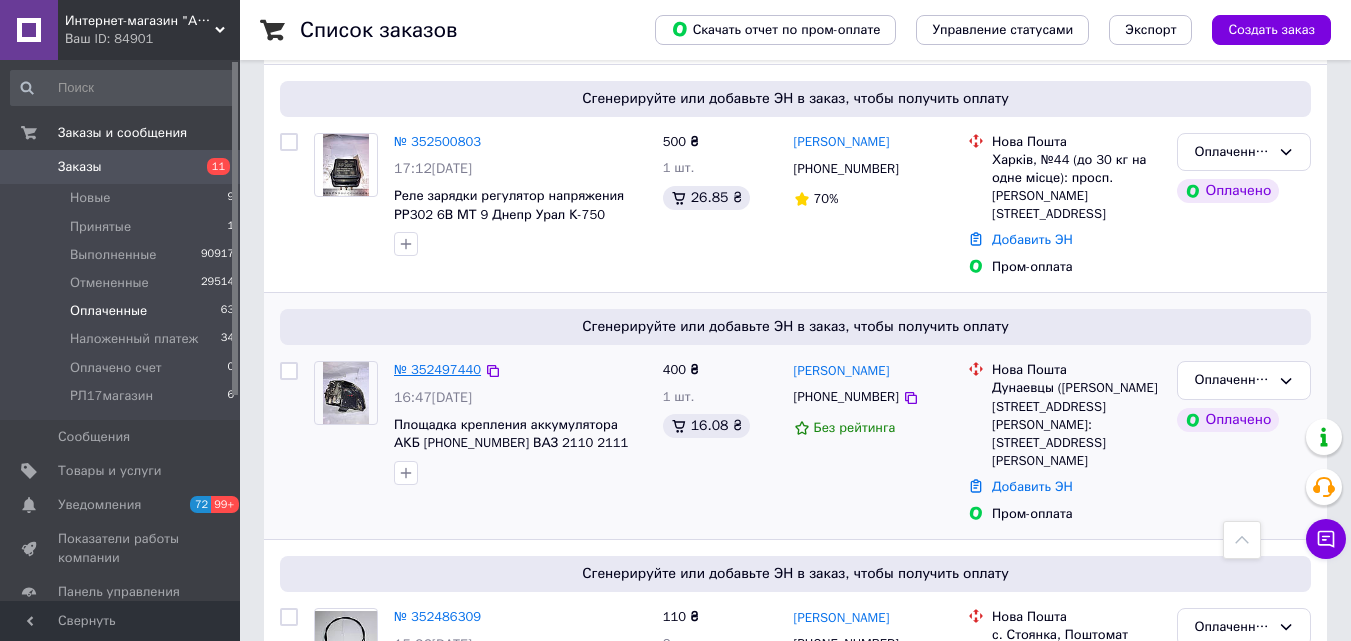 click on "№ 352497440" at bounding box center [437, 369] 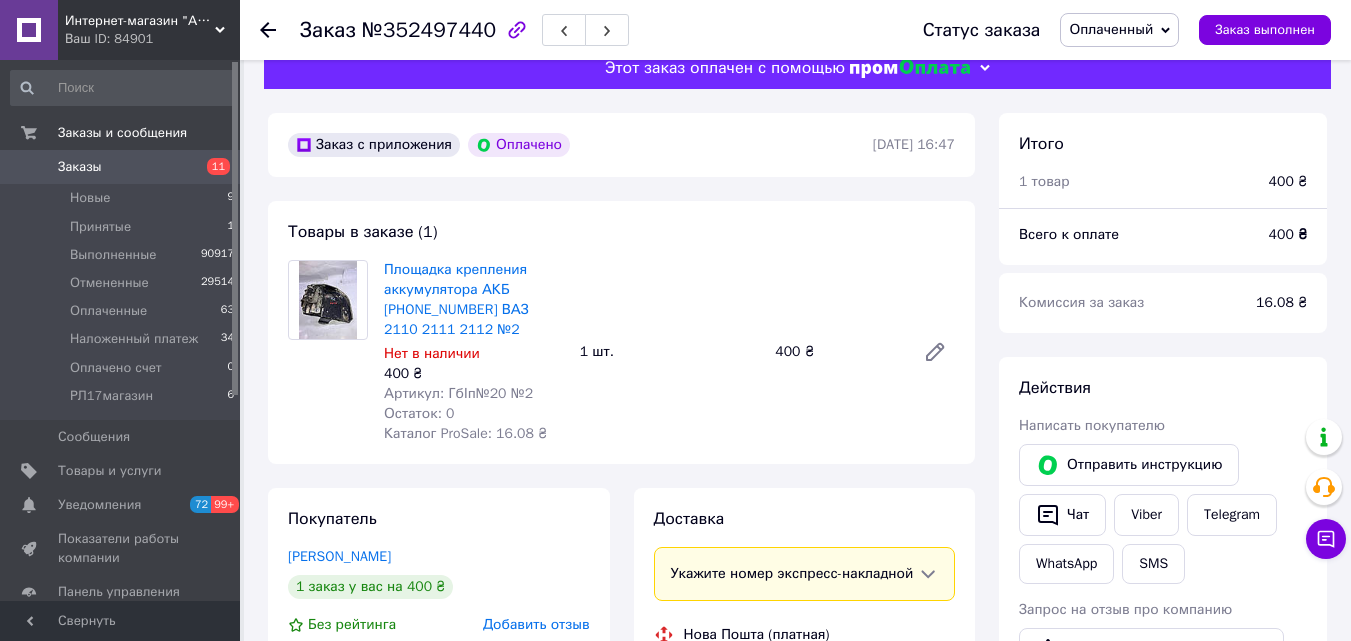scroll, scrollTop: 0, scrollLeft: 0, axis: both 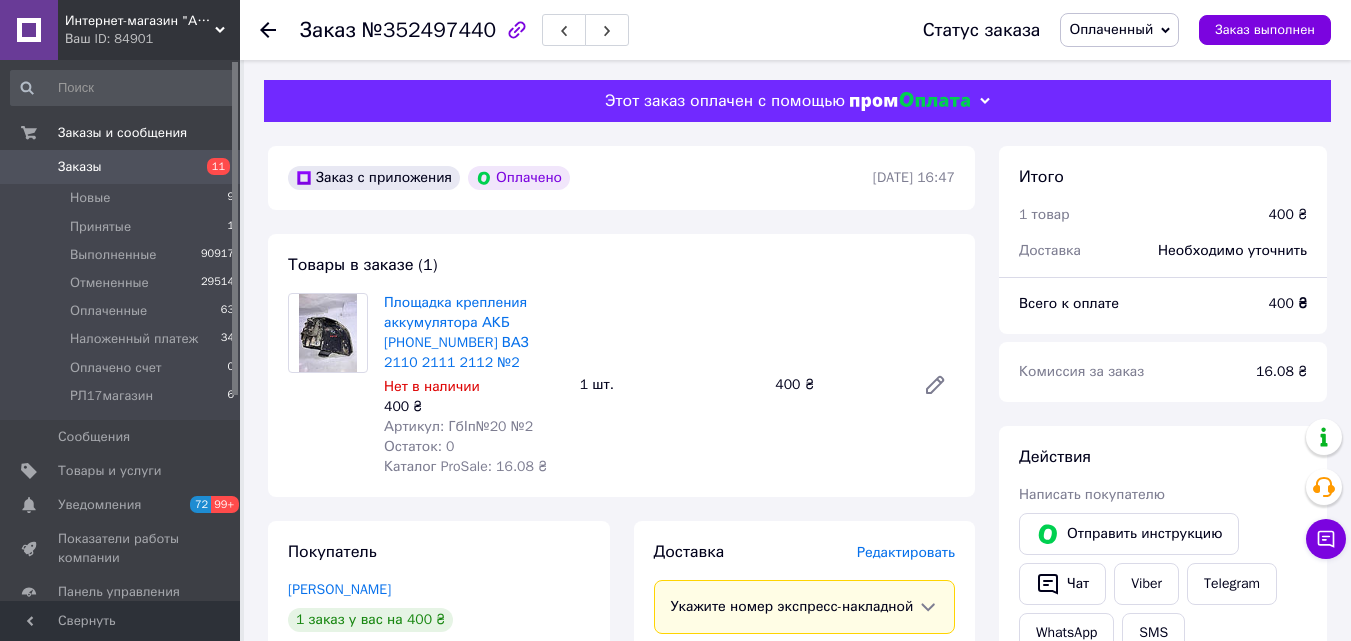 click 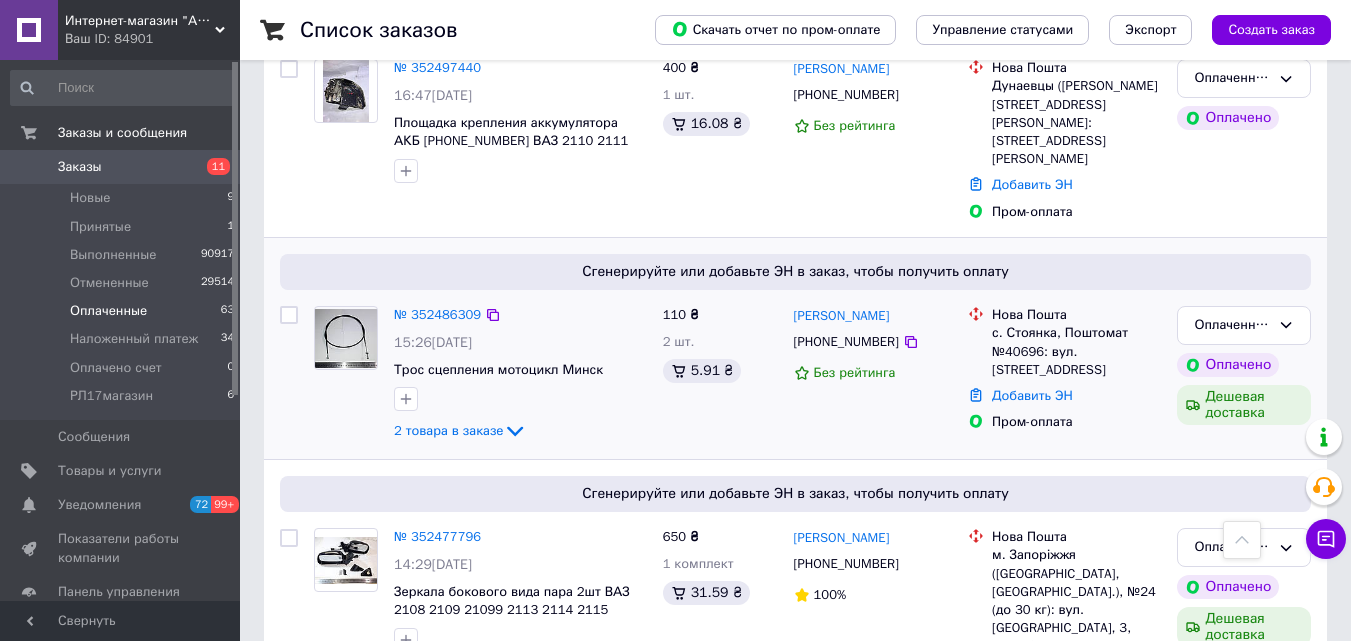 scroll, scrollTop: 1700, scrollLeft: 0, axis: vertical 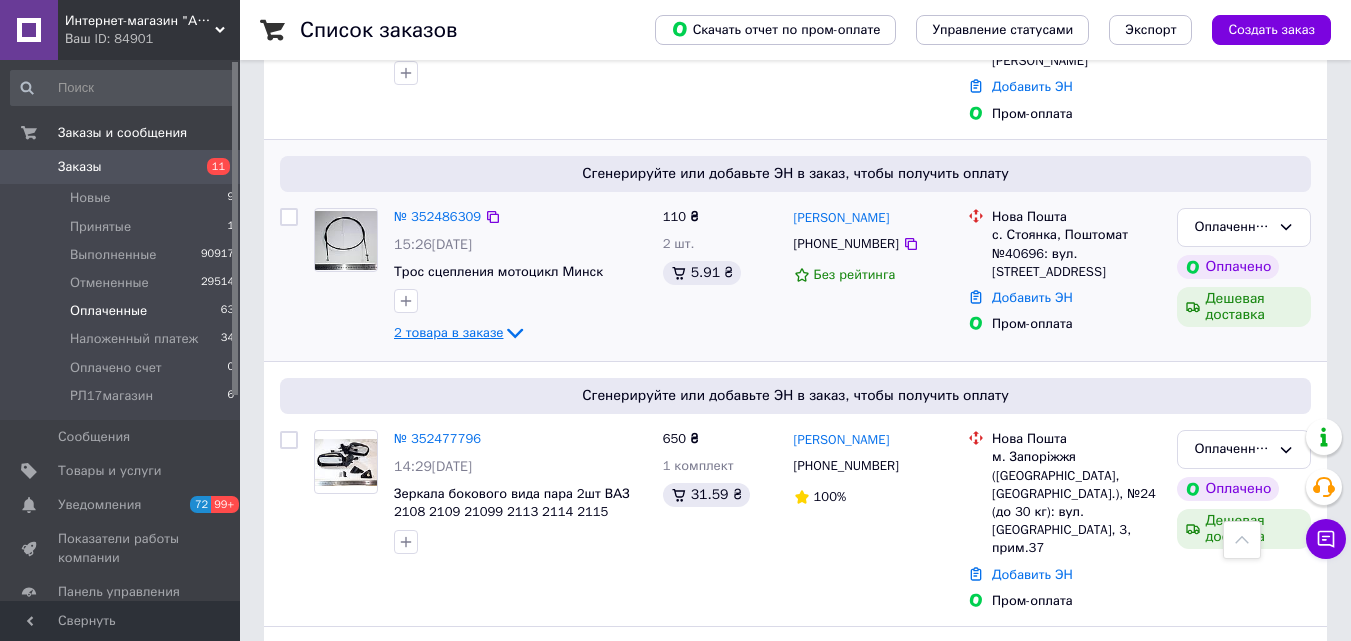 click on "2 товара в заказе" at bounding box center [448, 332] 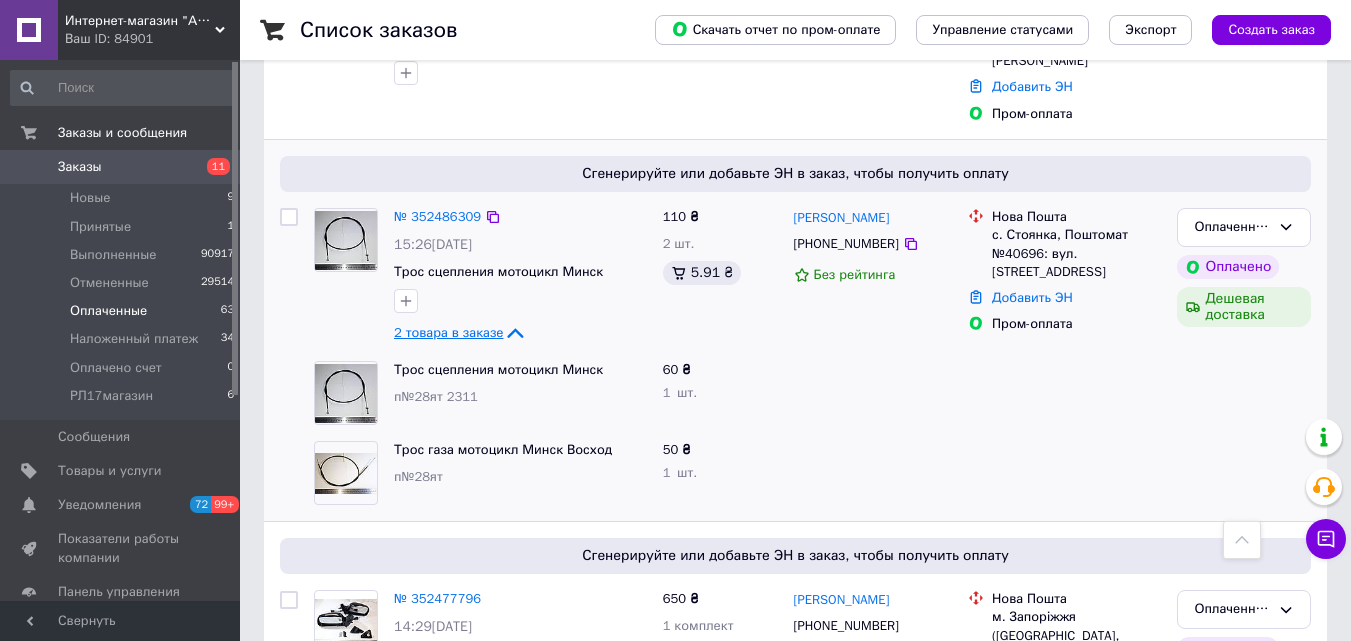 click on "2 товара в заказе" at bounding box center [448, 332] 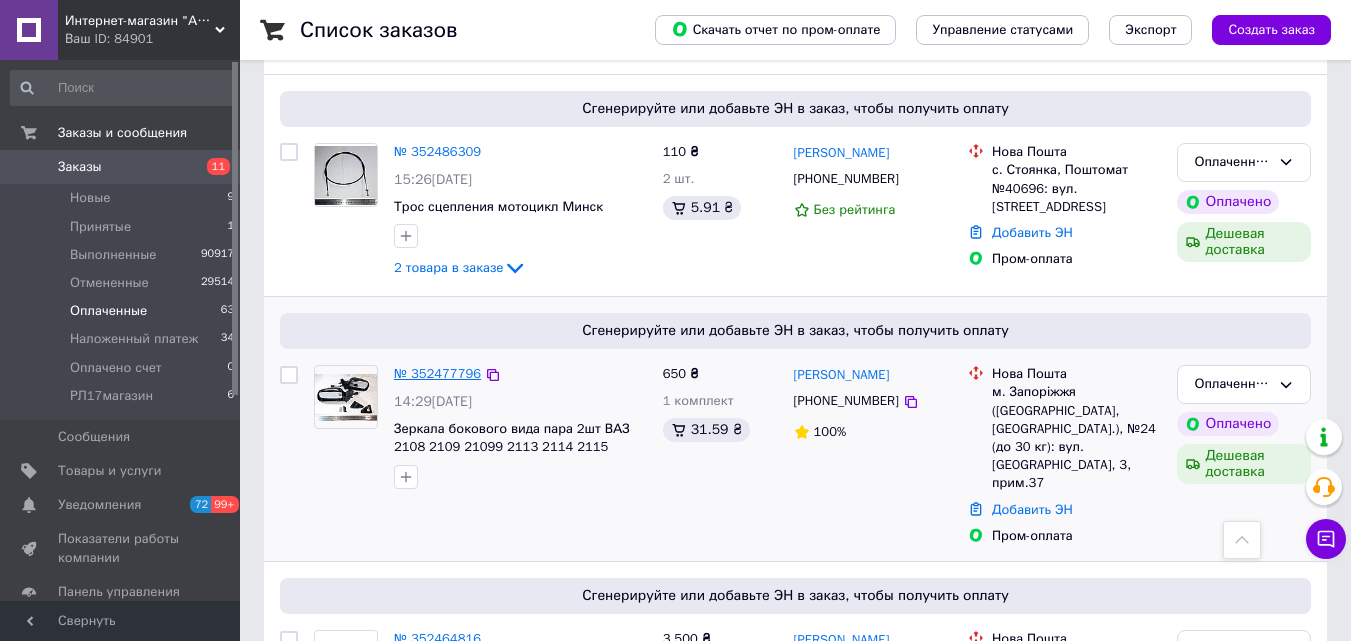 scroll, scrollTop: 1800, scrollLeft: 0, axis: vertical 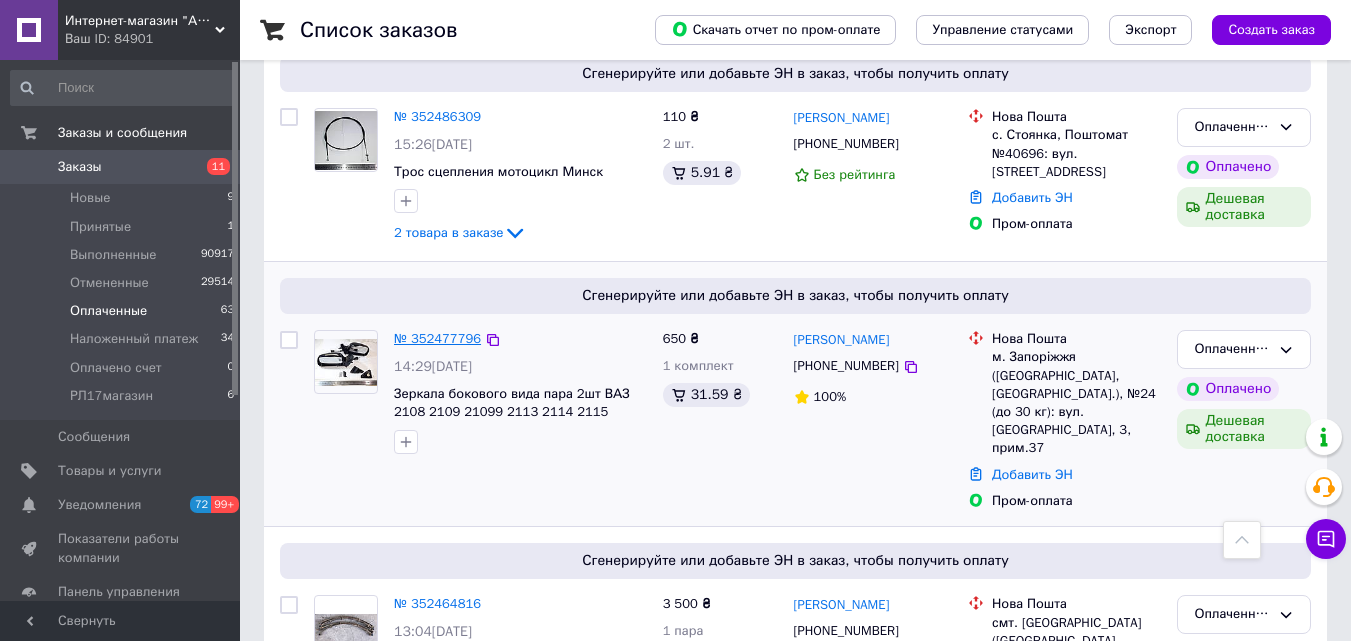 click on "№ 352477796" at bounding box center [437, 338] 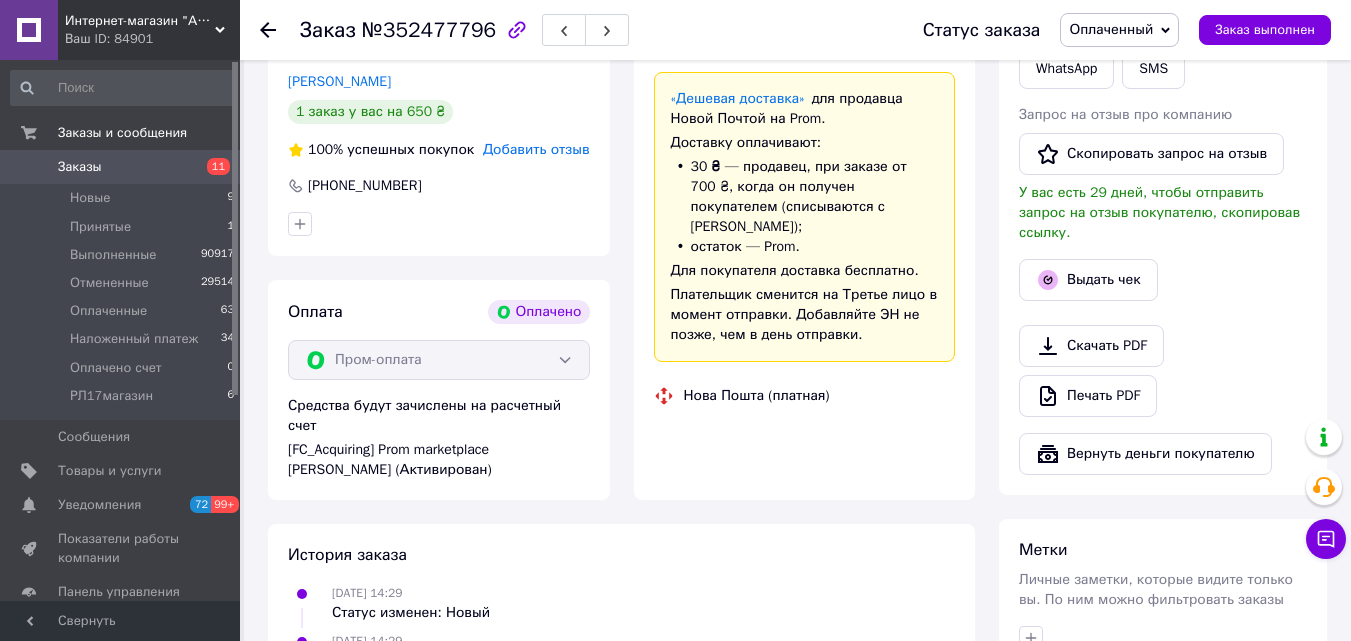 scroll, scrollTop: 150, scrollLeft: 0, axis: vertical 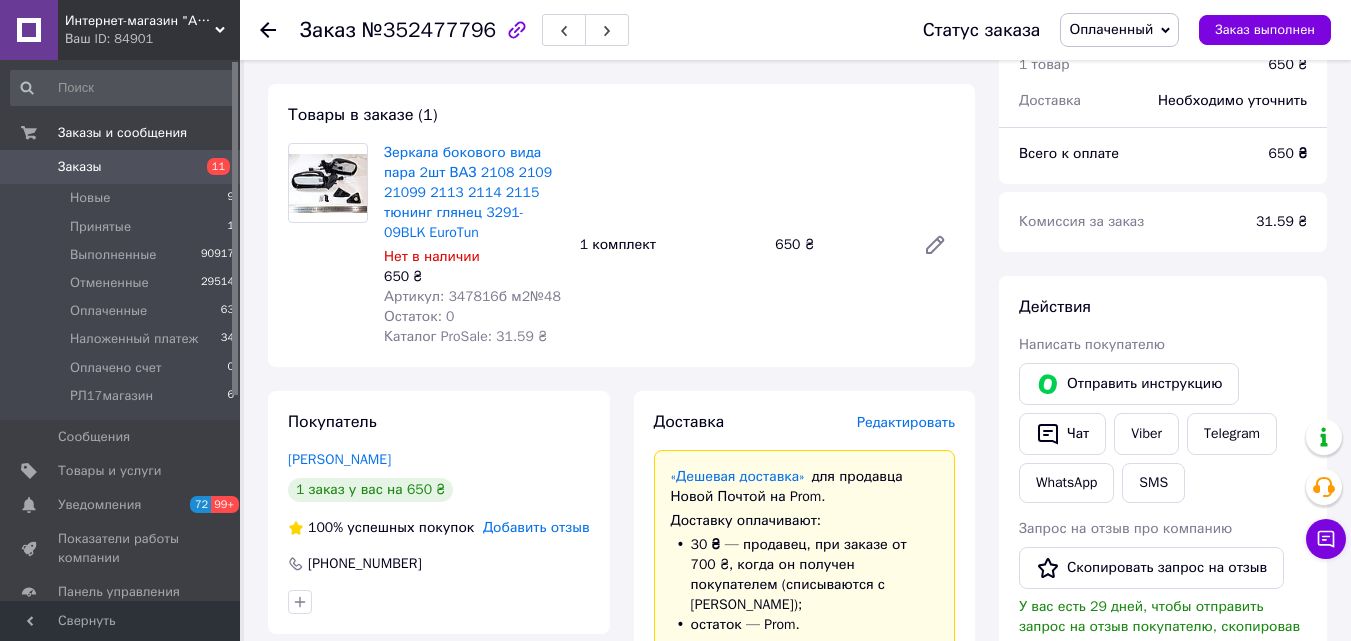 click 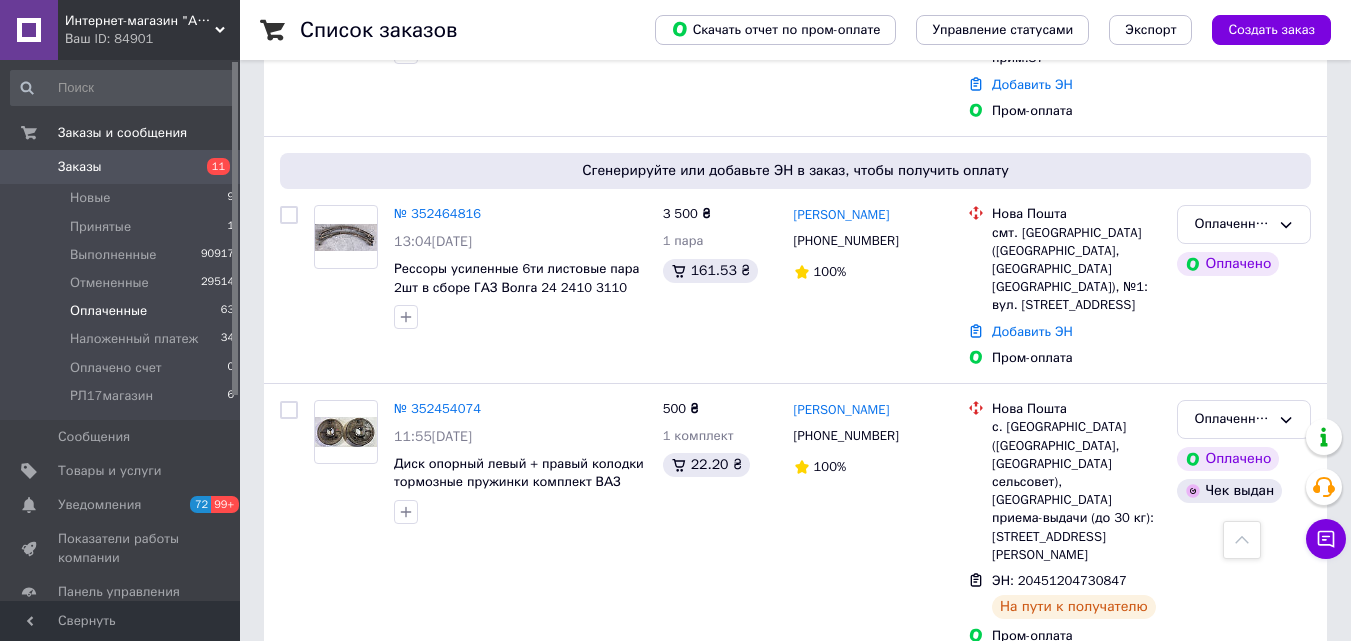 scroll, scrollTop: 2200, scrollLeft: 0, axis: vertical 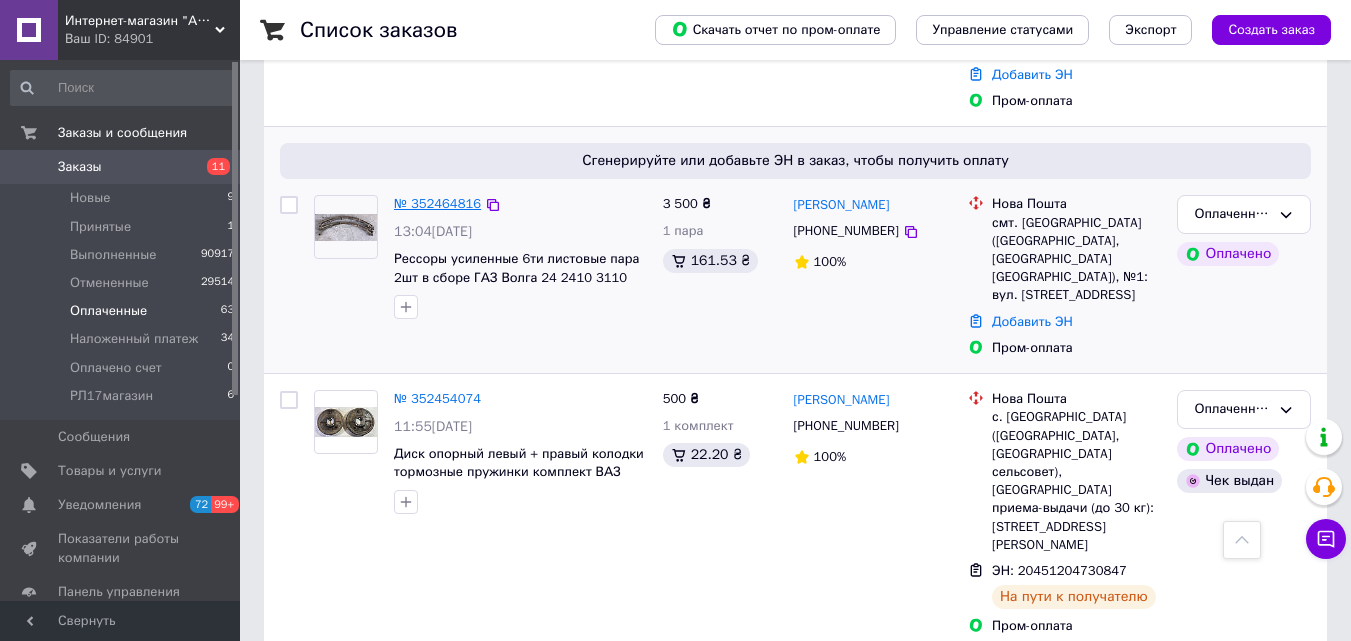 click on "№ 352464816" at bounding box center (437, 203) 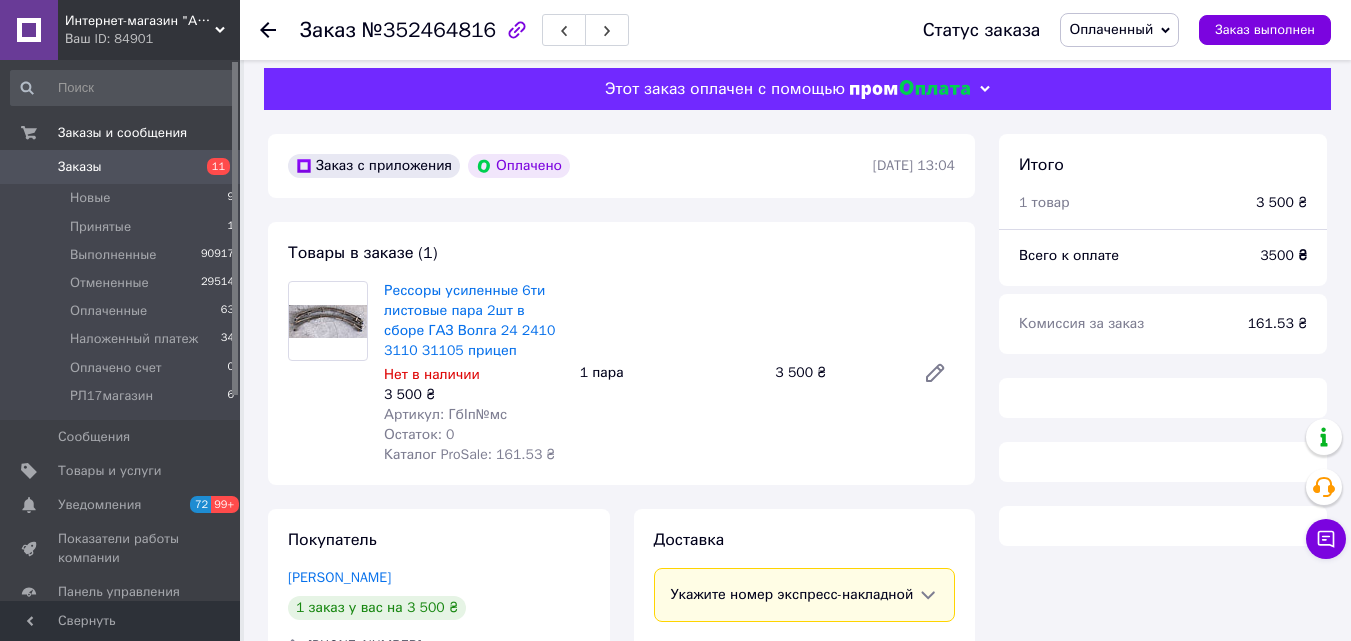 scroll, scrollTop: 0, scrollLeft: 0, axis: both 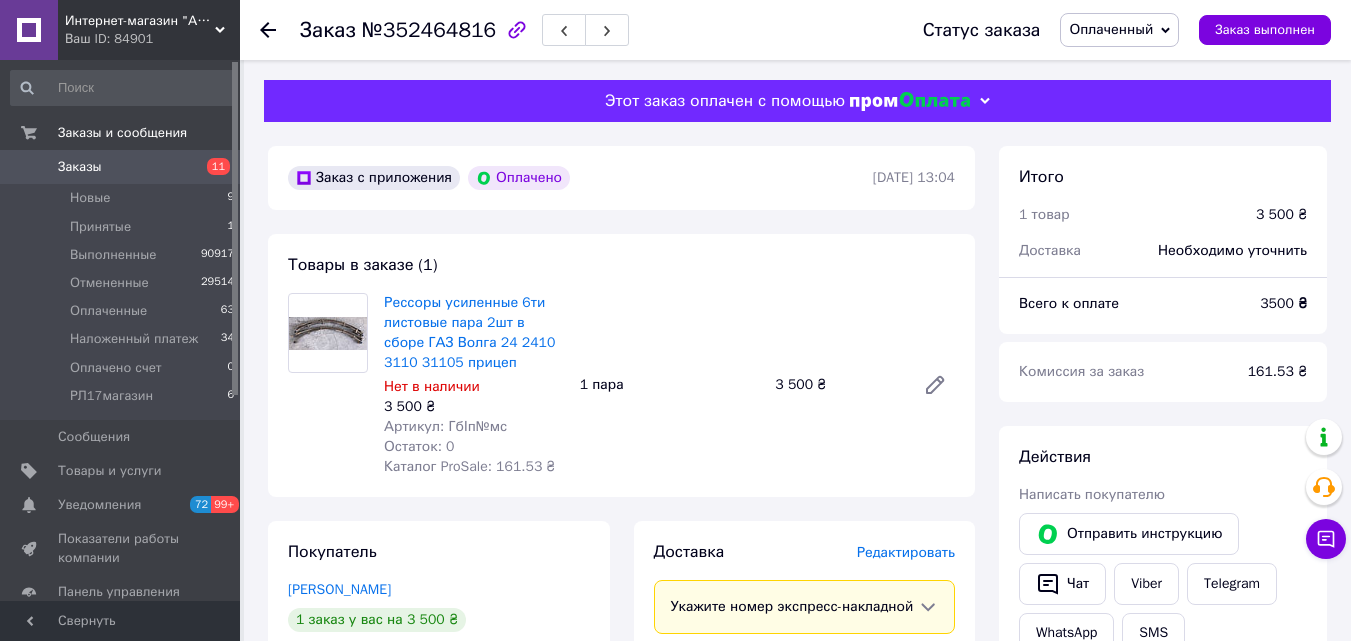 click at bounding box center (280, 30) 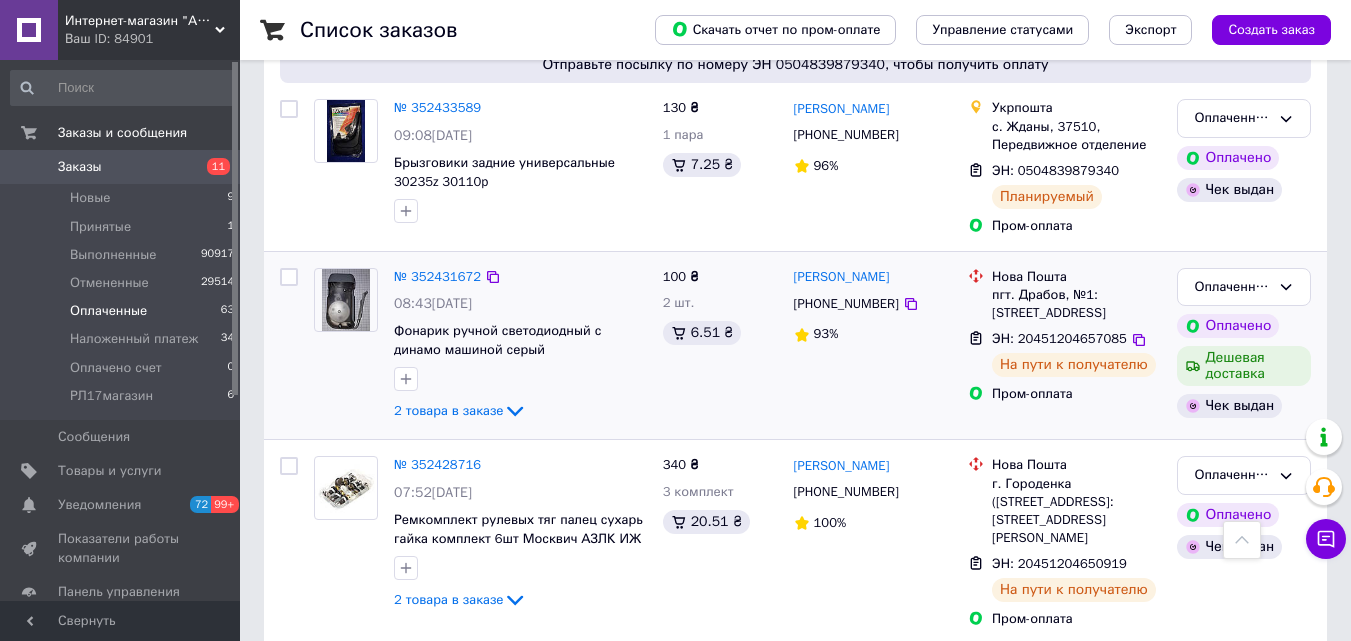 scroll, scrollTop: 3918, scrollLeft: 0, axis: vertical 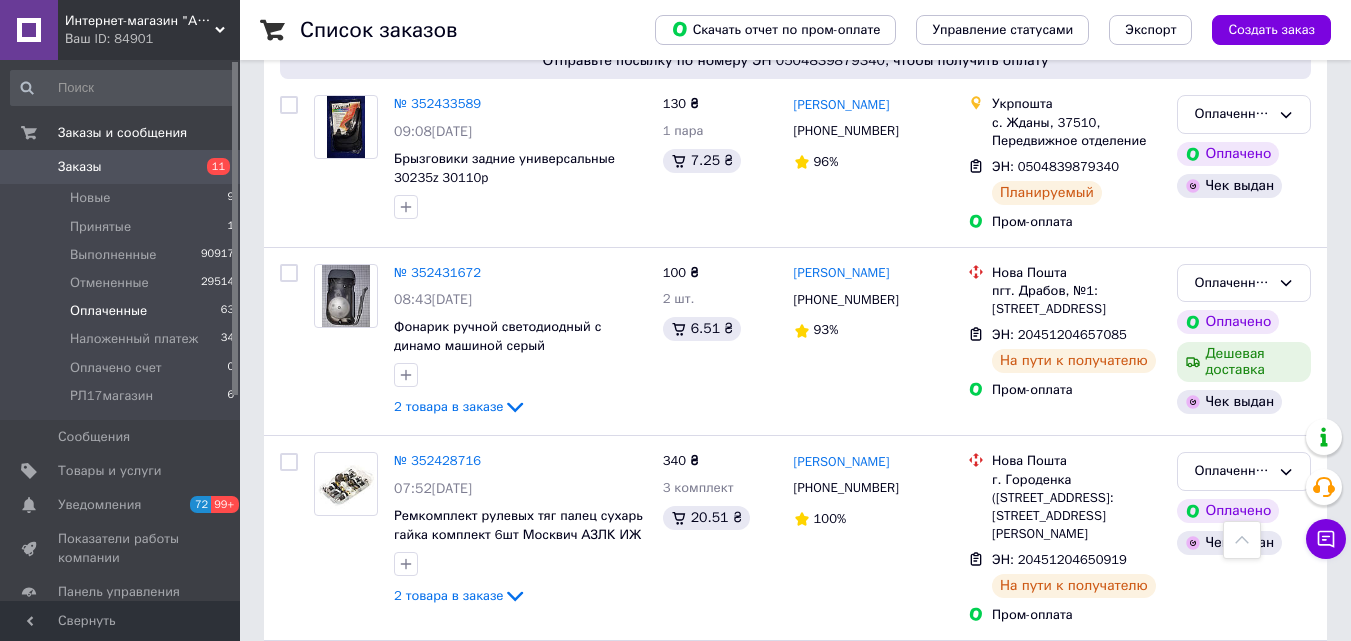click on "Следующая" at bounding box center [502, 872] 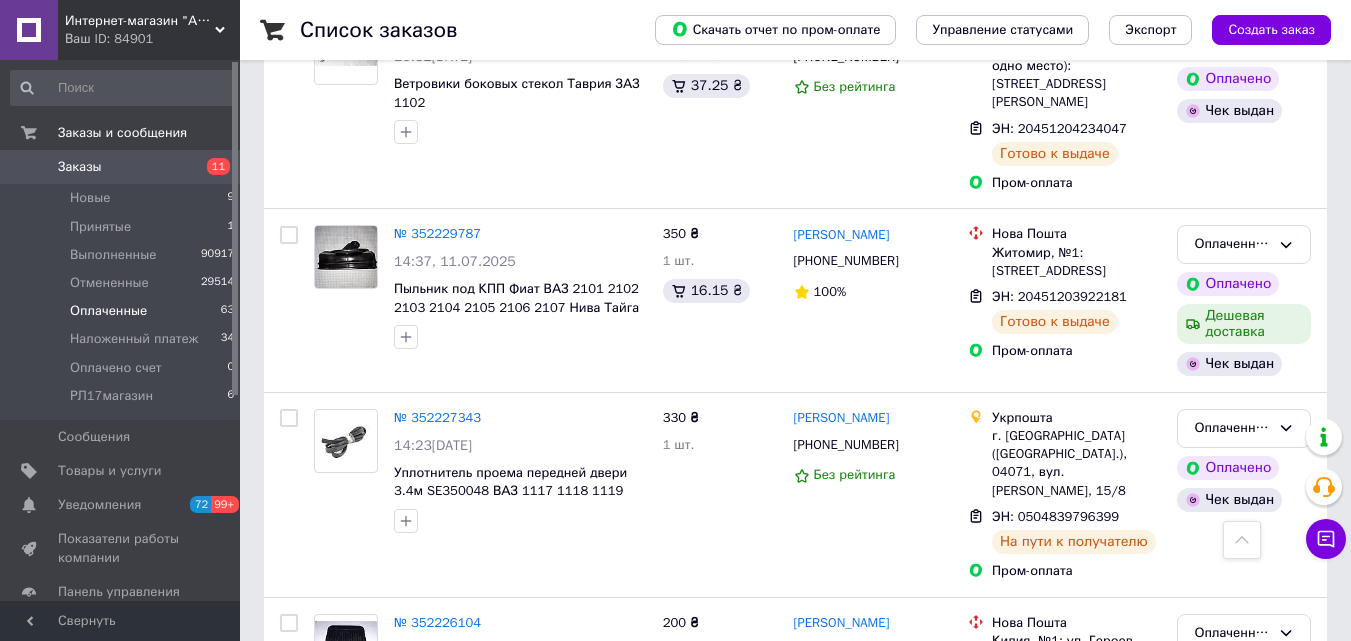 scroll, scrollTop: 3565, scrollLeft: 0, axis: vertical 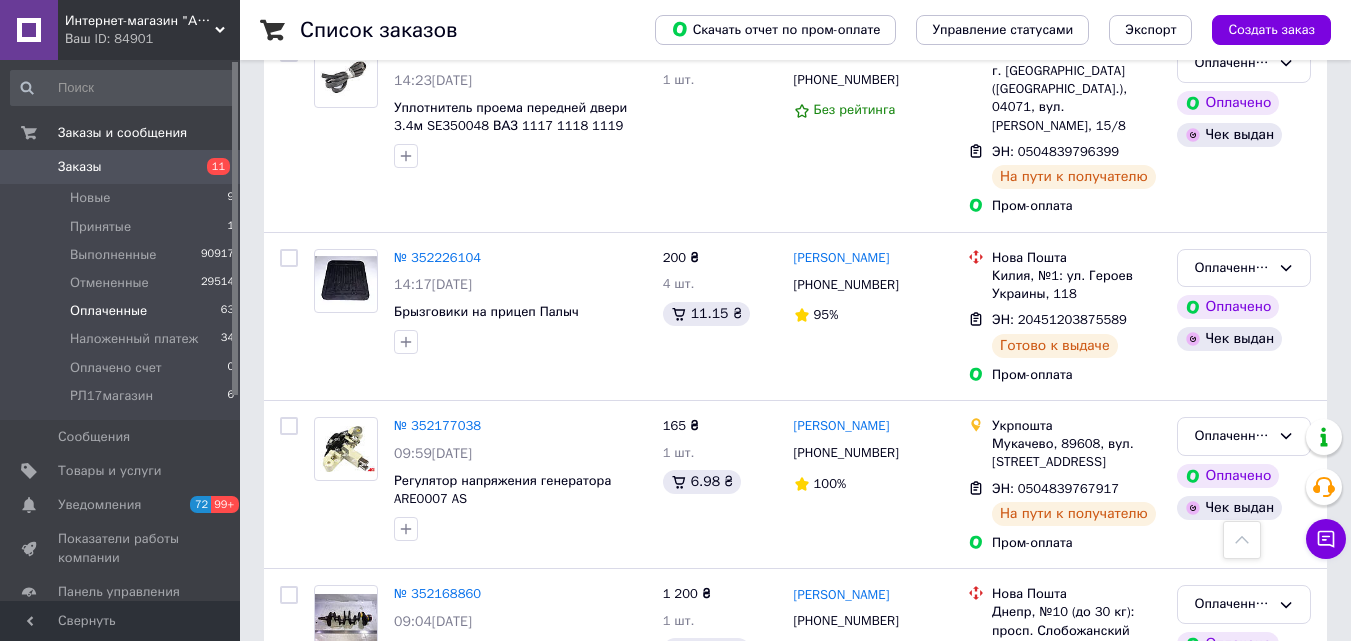 click on "Следующая" at bounding box center (635, 800) 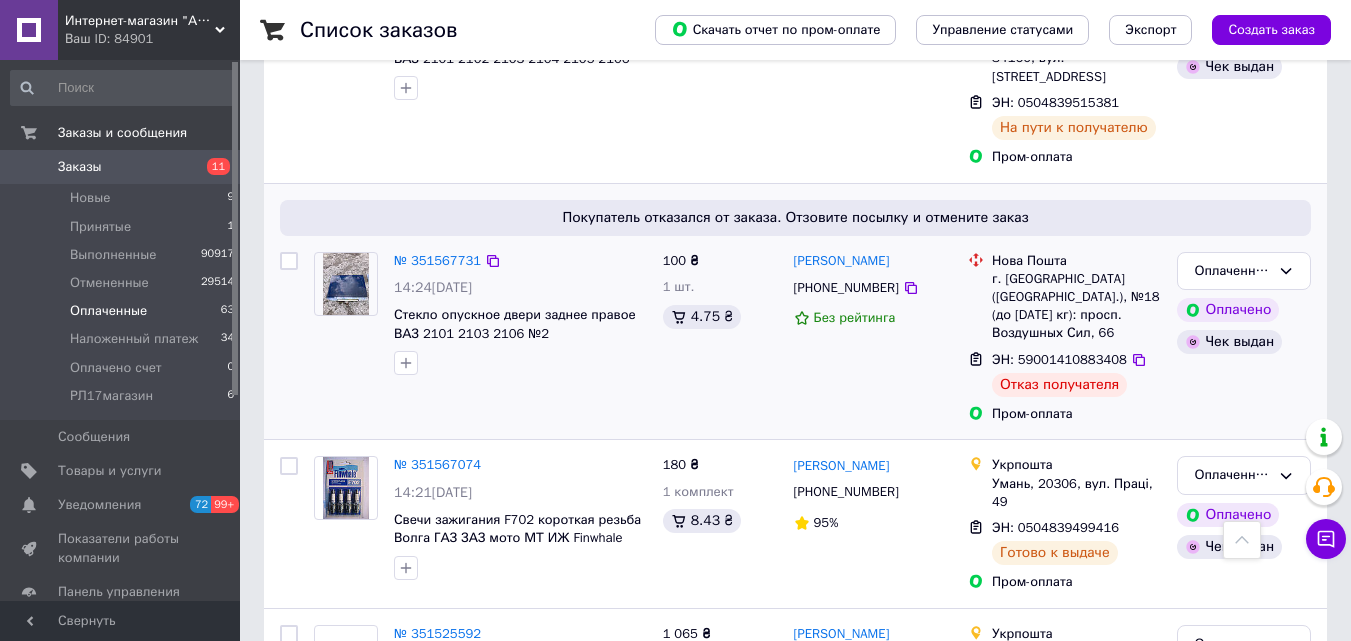 scroll, scrollTop: 3493, scrollLeft: 0, axis: vertical 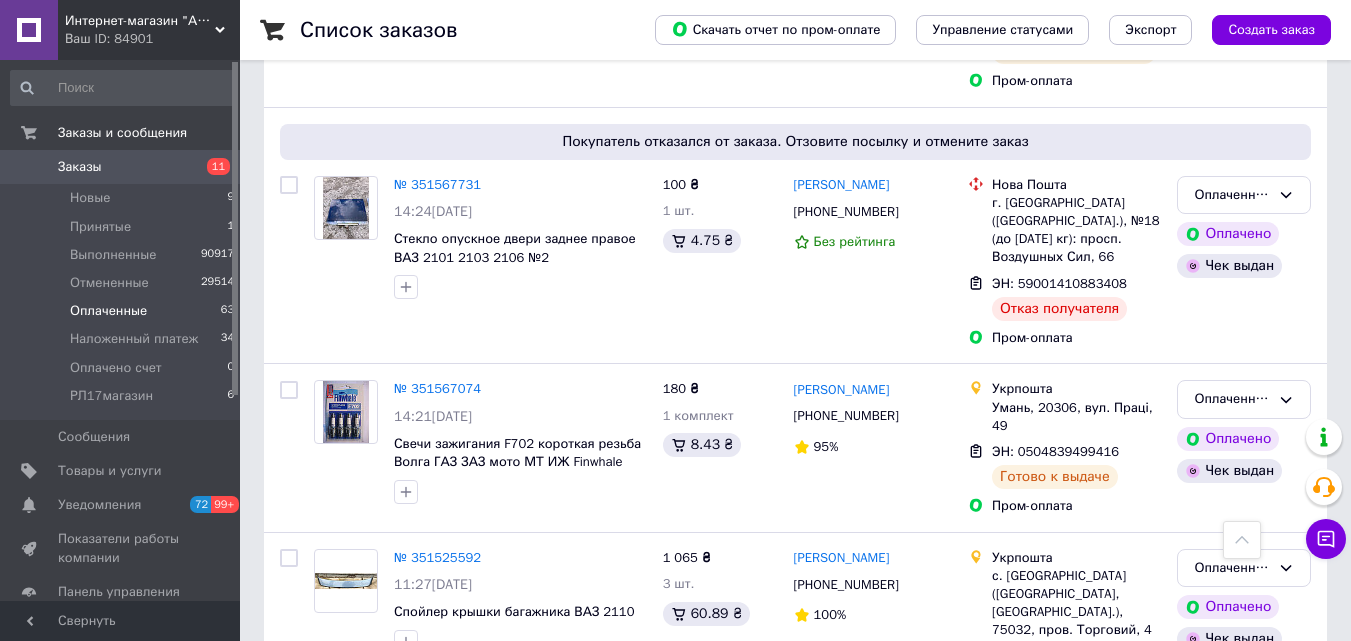 click on "Следующая" at bounding box center [635, 781] 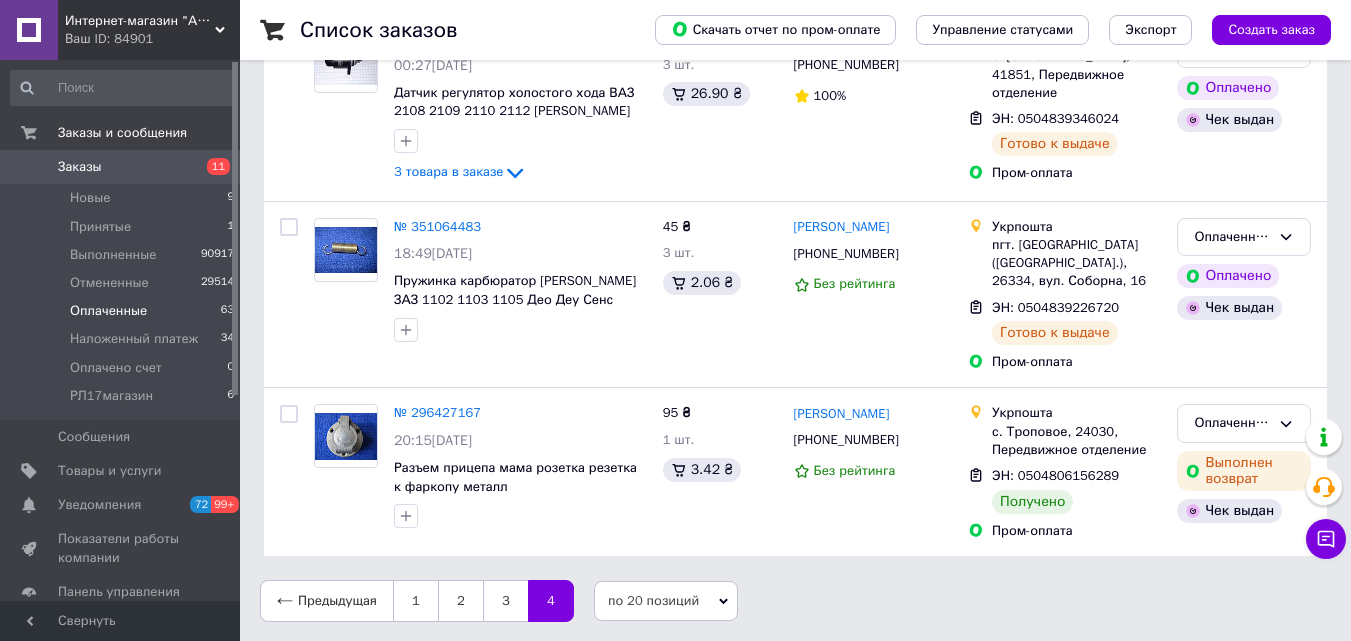 scroll, scrollTop: 275, scrollLeft: 0, axis: vertical 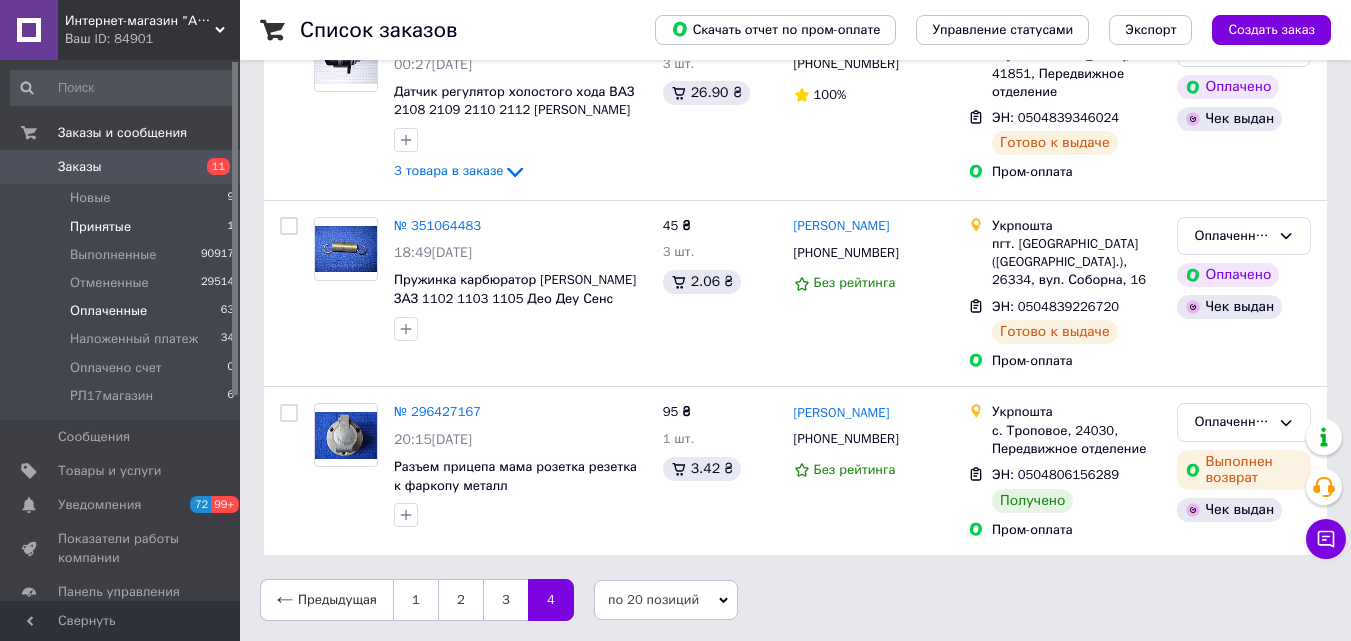 click on "Принятые" at bounding box center [100, 227] 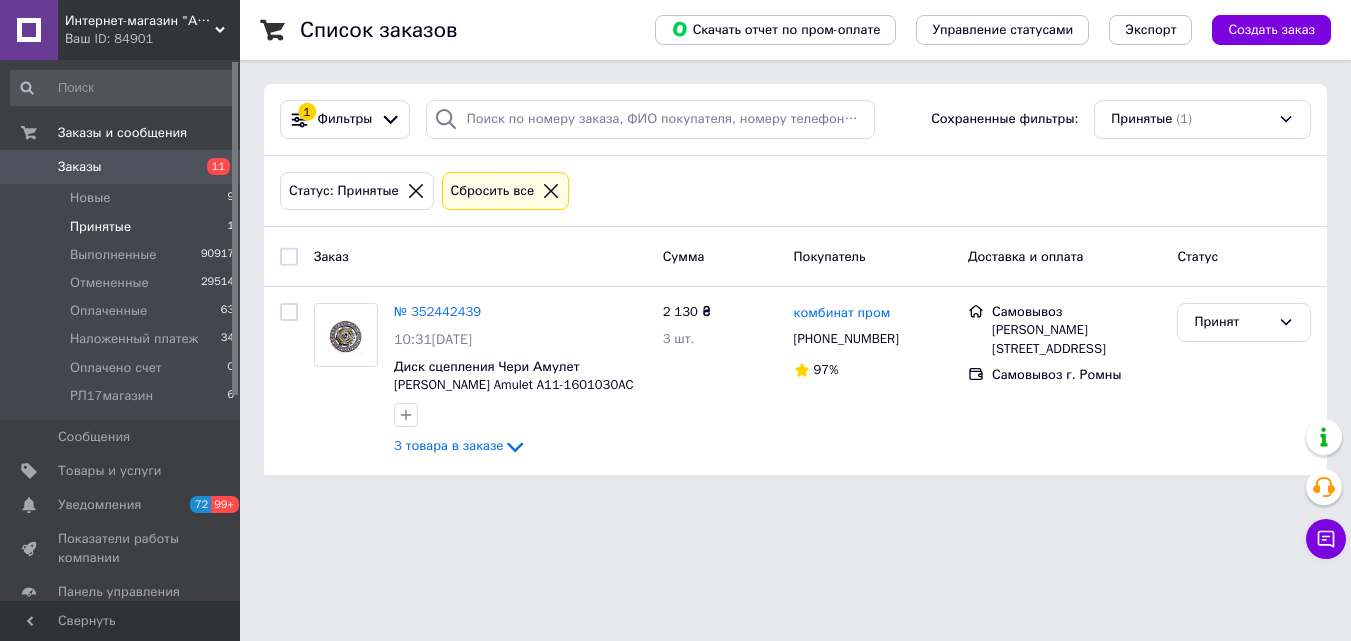 scroll, scrollTop: 0, scrollLeft: 0, axis: both 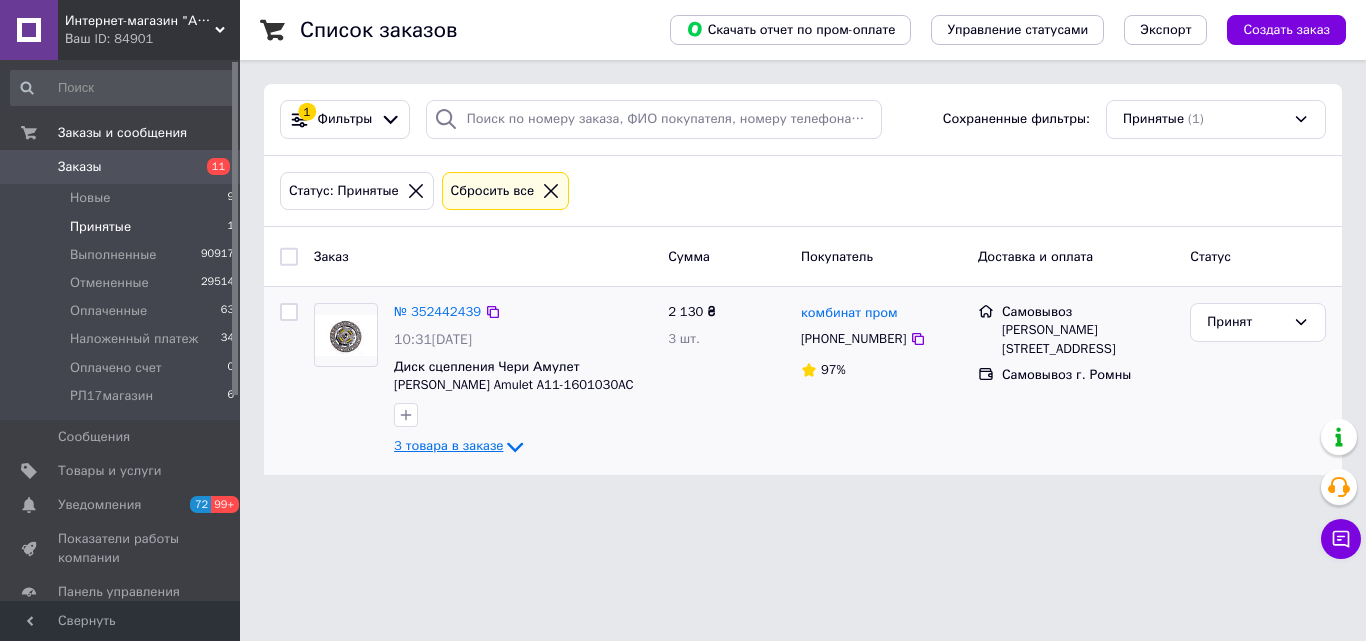 click on "3 товара в заказе" at bounding box center [448, 446] 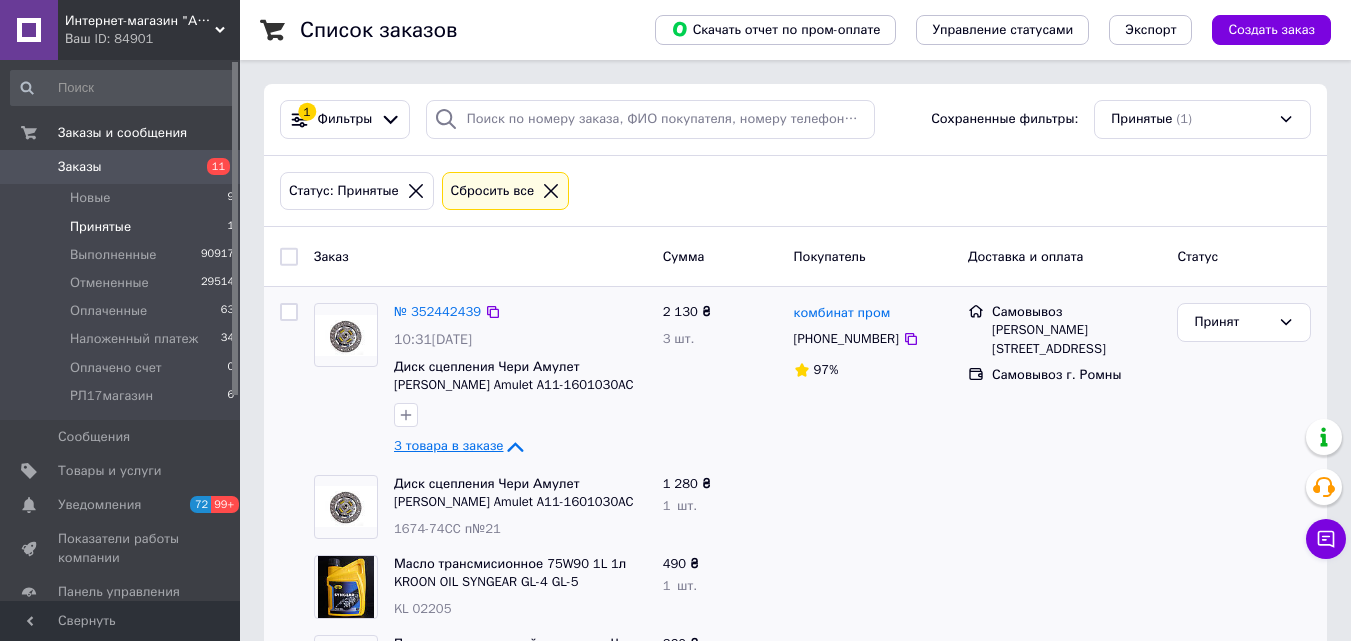 click on "3 товара в заказе" at bounding box center [448, 446] 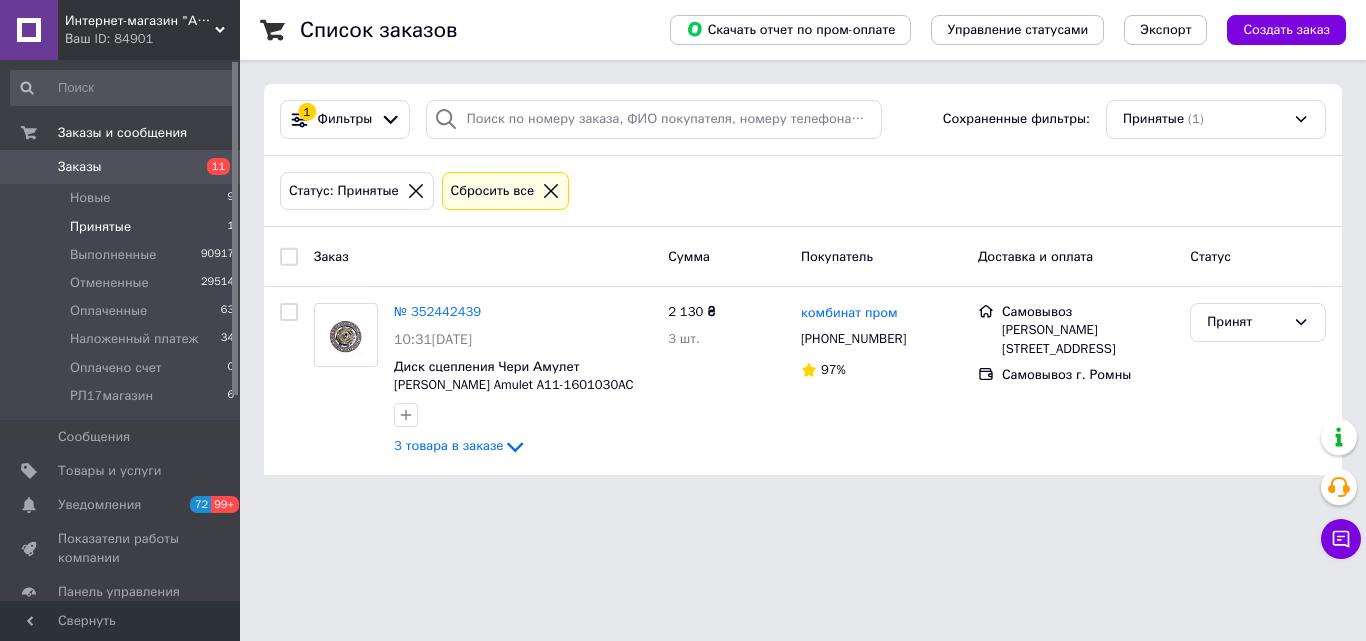 click on "Заказы" at bounding box center (121, 167) 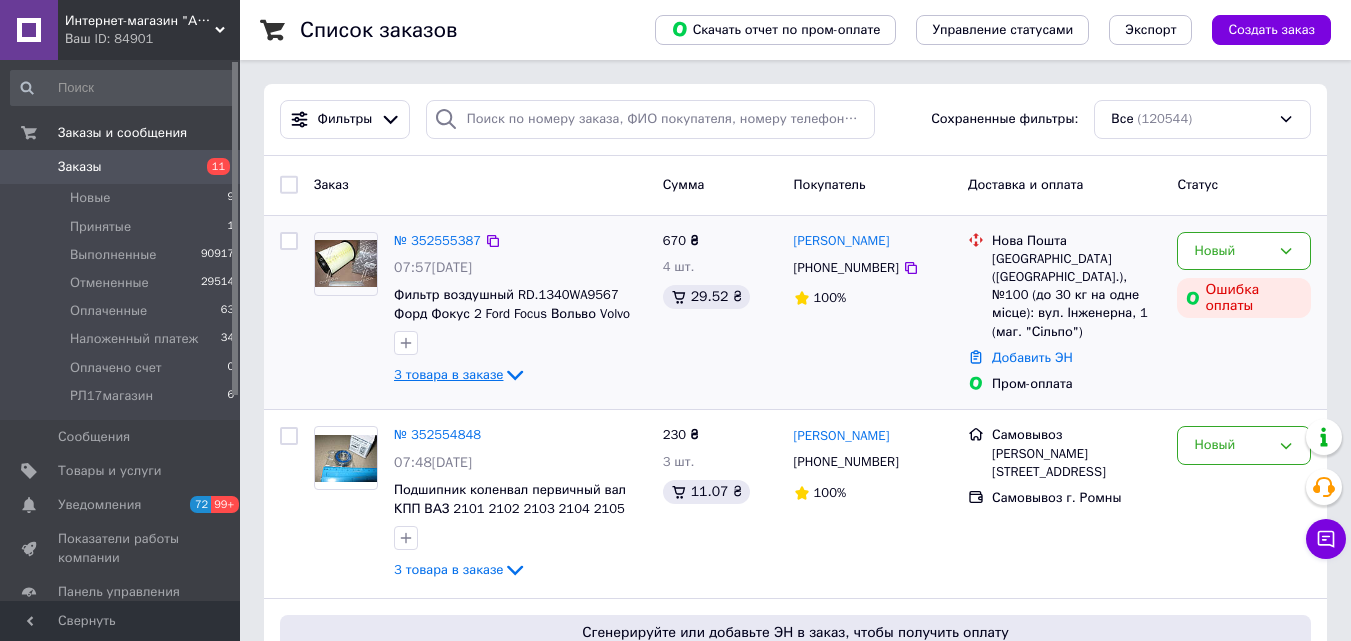 click on "3 товара в заказе" at bounding box center [448, 374] 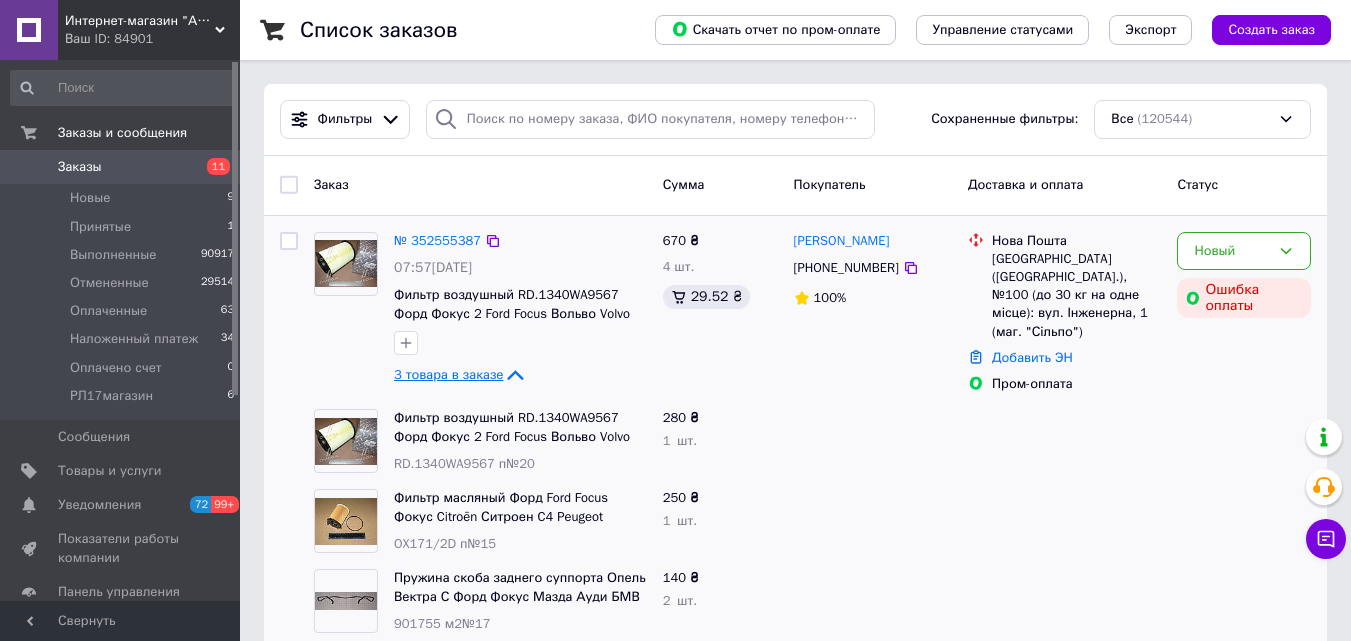 click on "3 товара в заказе" at bounding box center (448, 374) 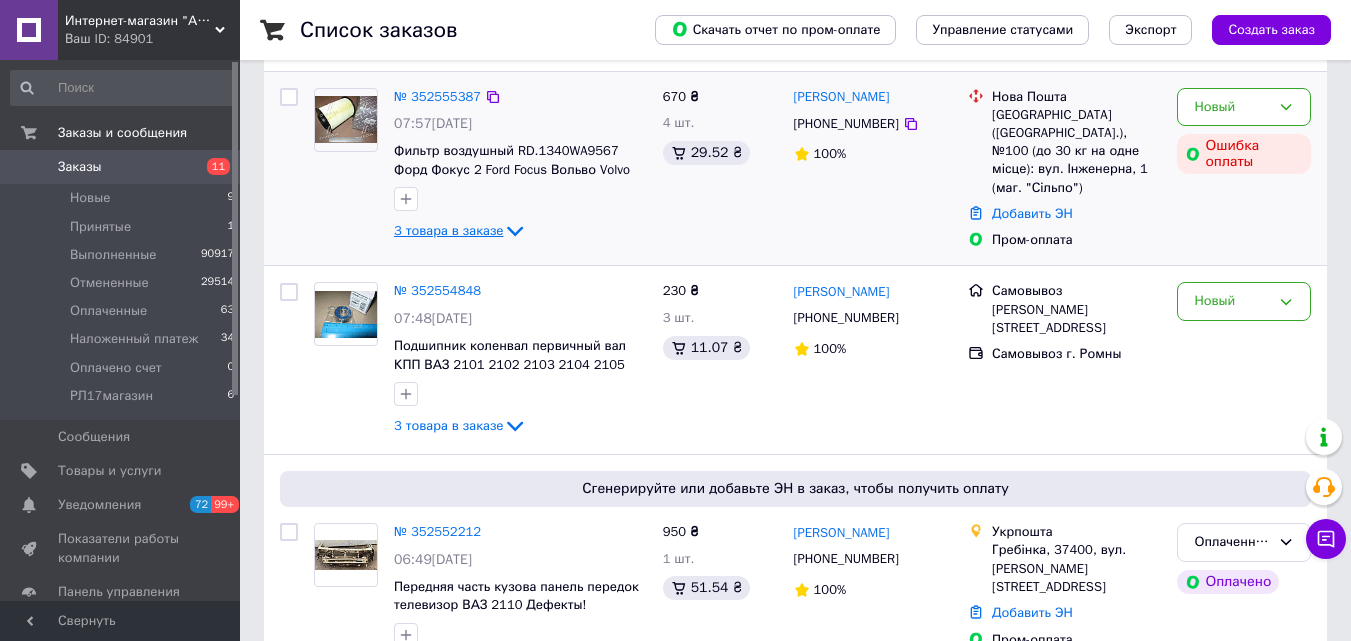 scroll, scrollTop: 200, scrollLeft: 0, axis: vertical 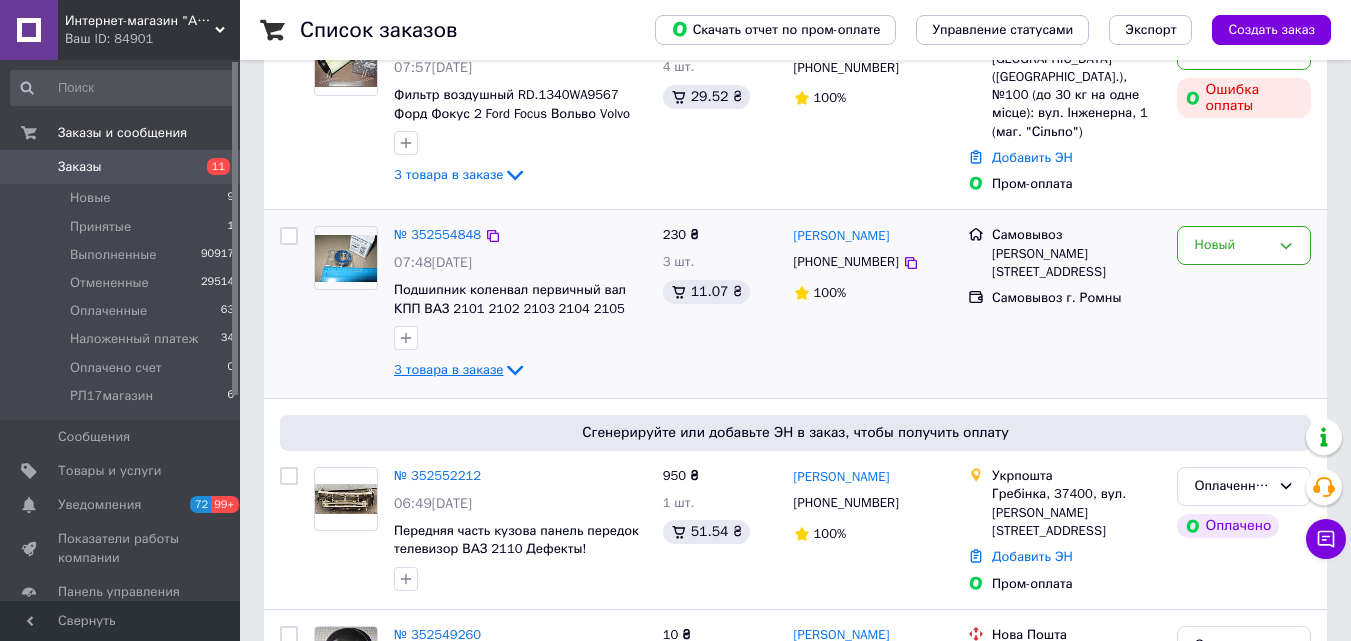 click on "3 товара в заказе" at bounding box center [448, 369] 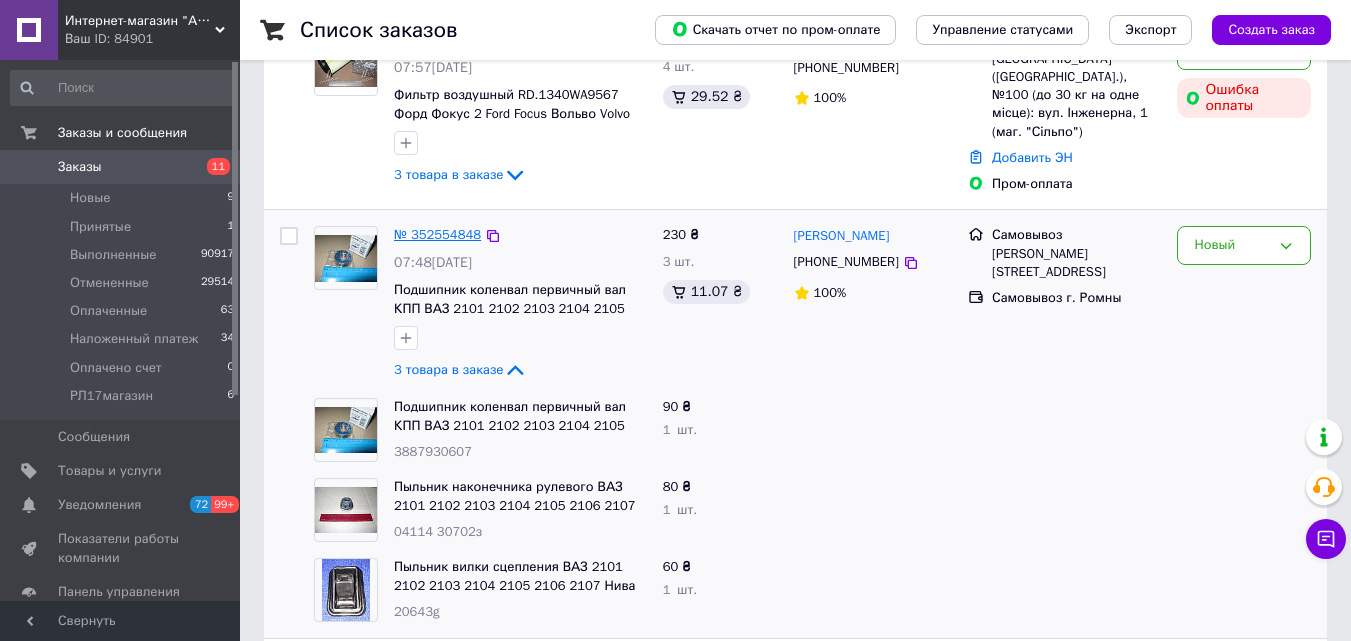 click on "№ 352554848" at bounding box center (437, 234) 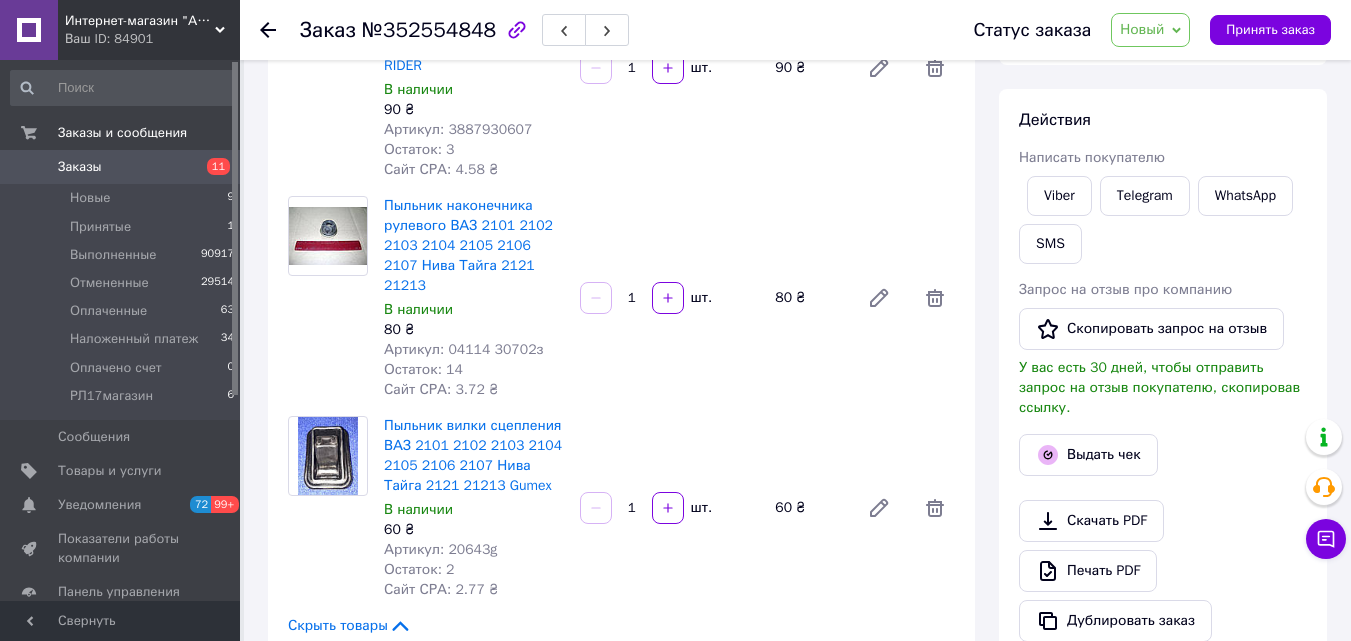 scroll, scrollTop: 400, scrollLeft: 0, axis: vertical 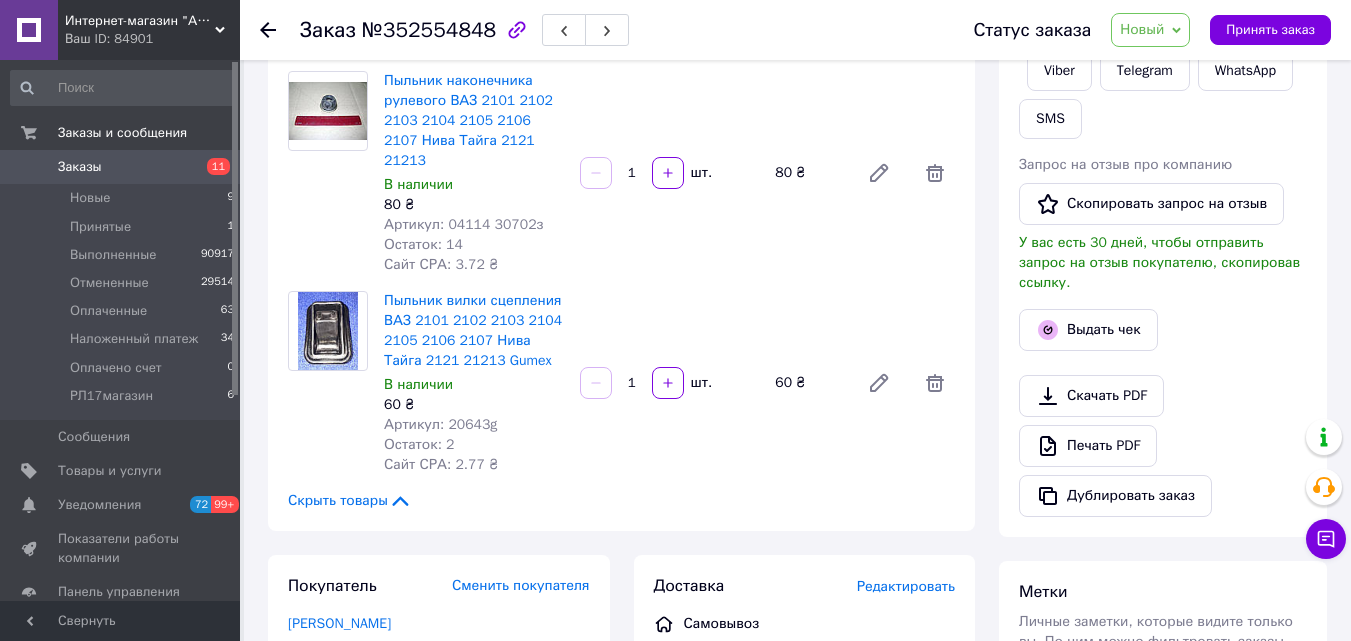 click 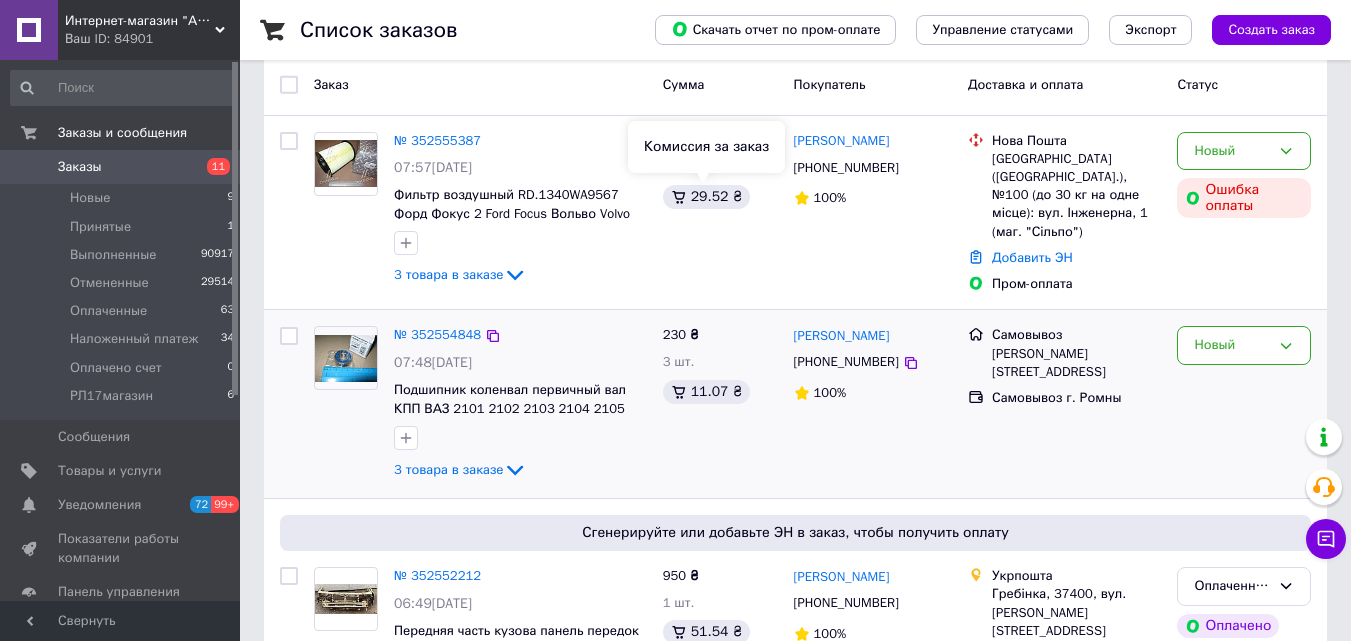scroll, scrollTop: 300, scrollLeft: 0, axis: vertical 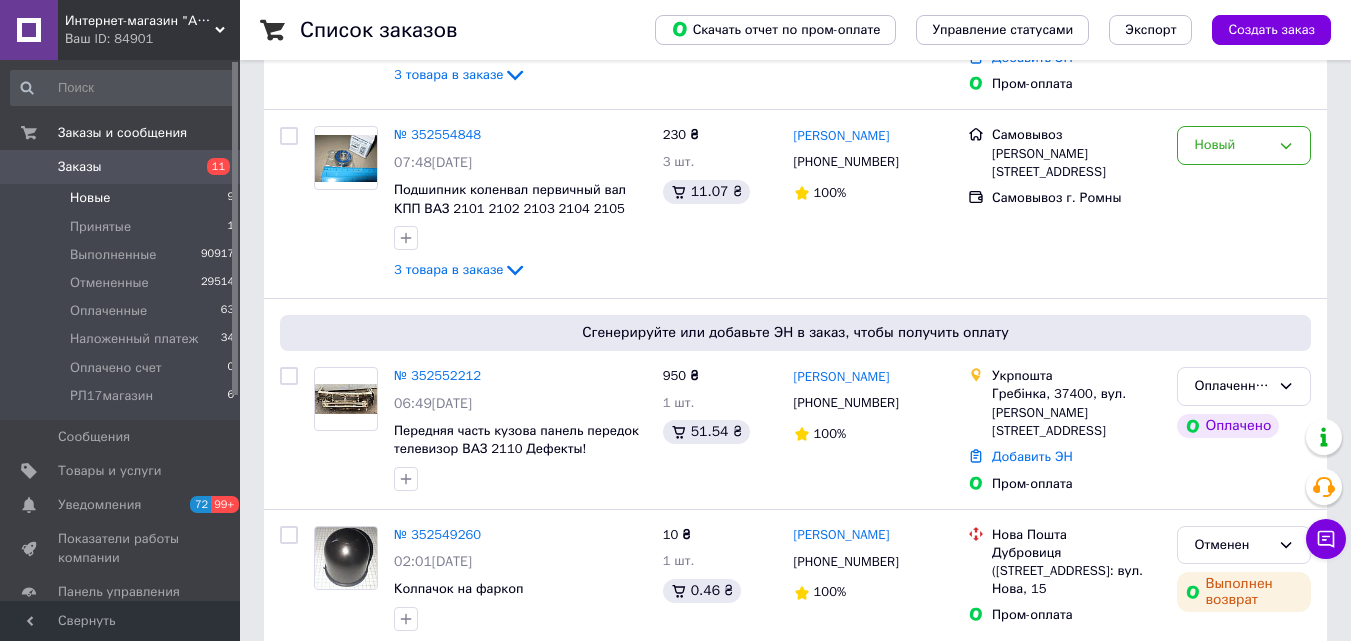 click on "Новые 9" at bounding box center (123, 198) 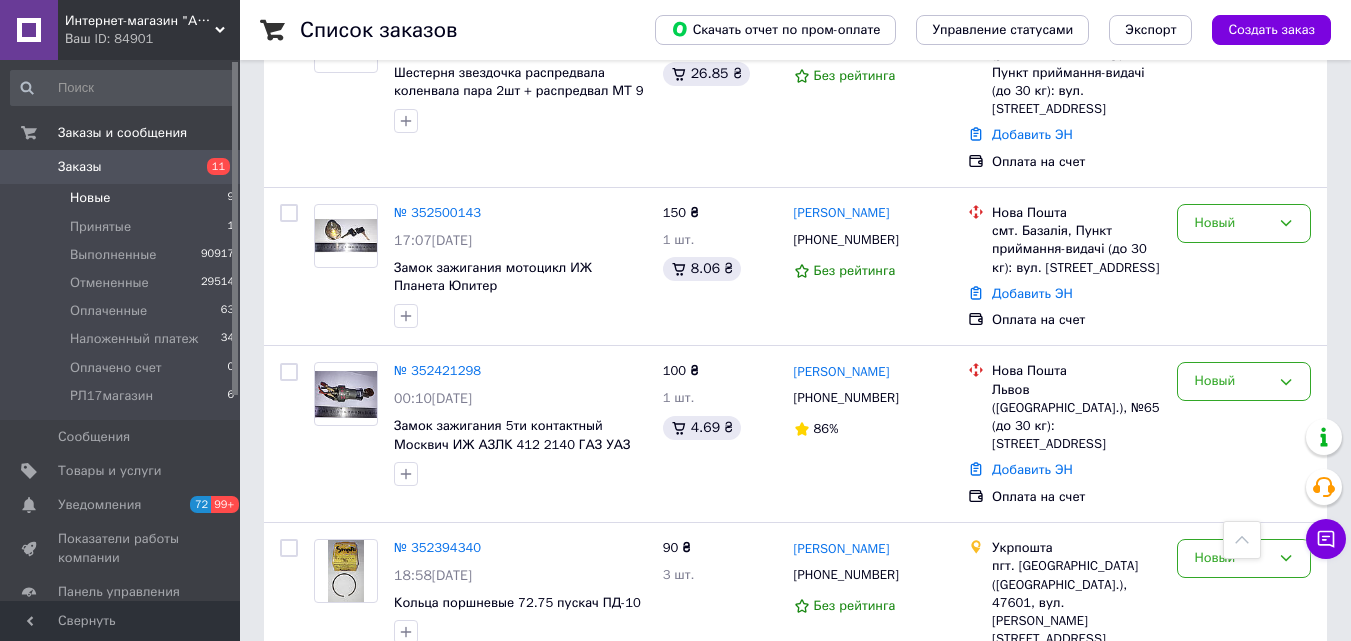 scroll, scrollTop: 1209, scrollLeft: 0, axis: vertical 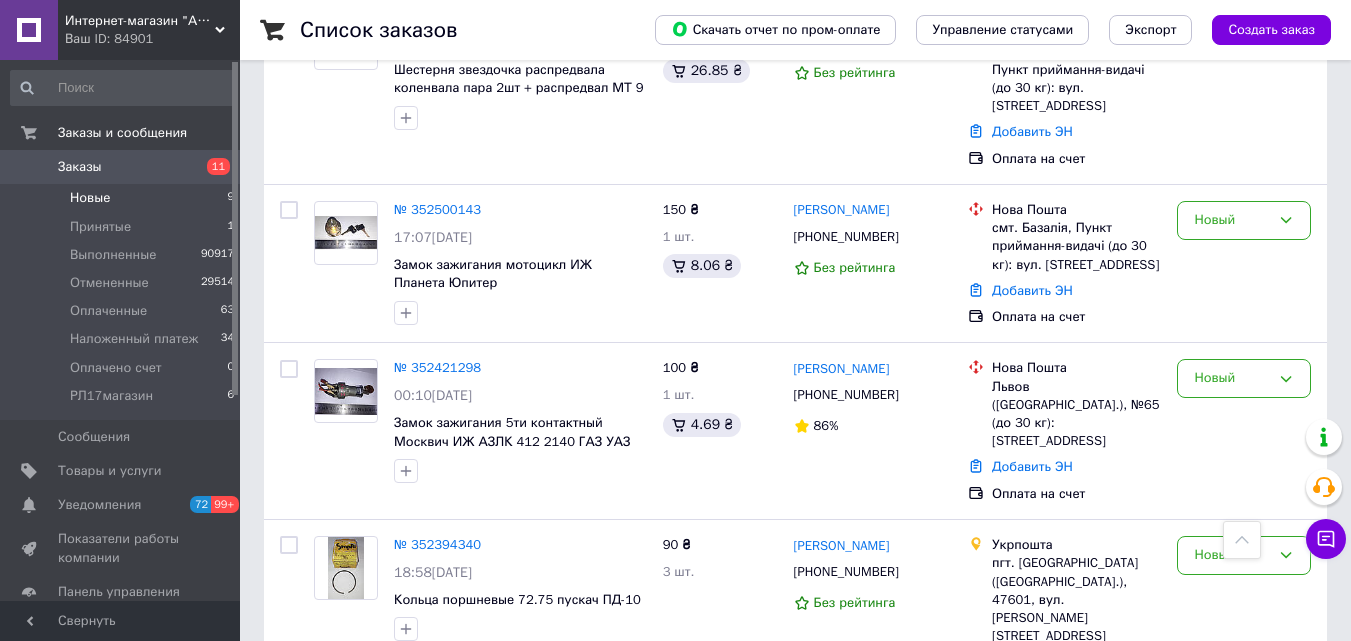 click on "Заказы" at bounding box center (80, 167) 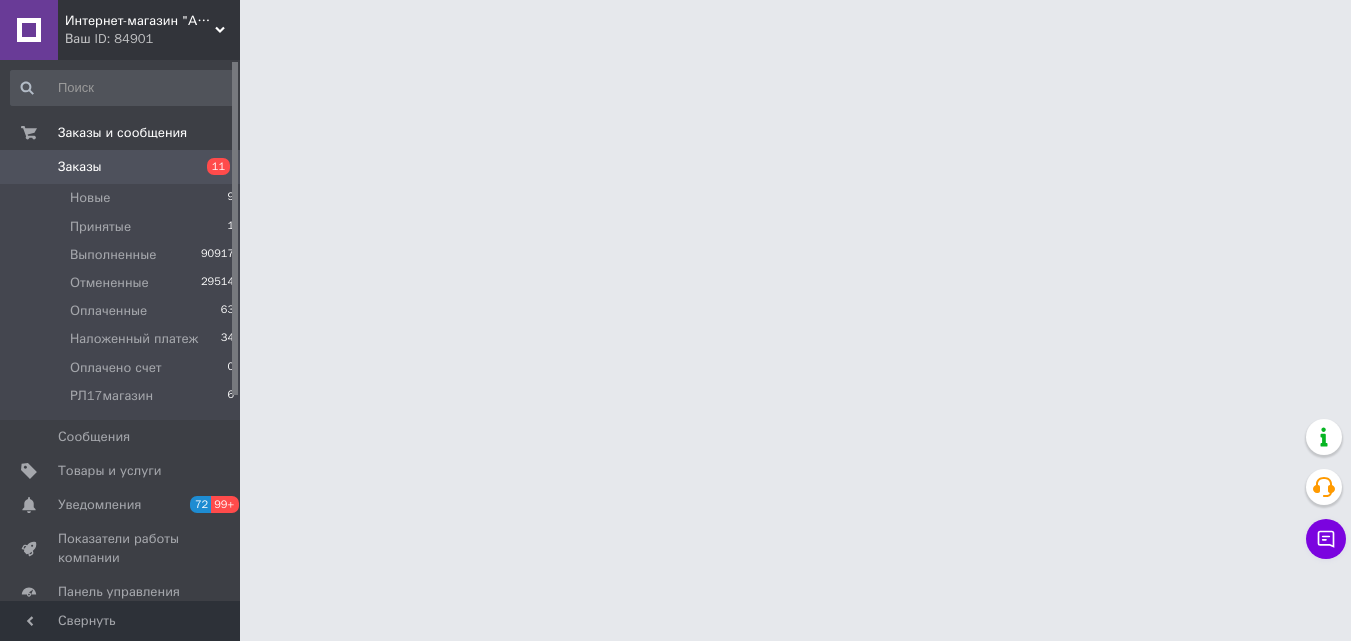 scroll, scrollTop: 0, scrollLeft: 0, axis: both 